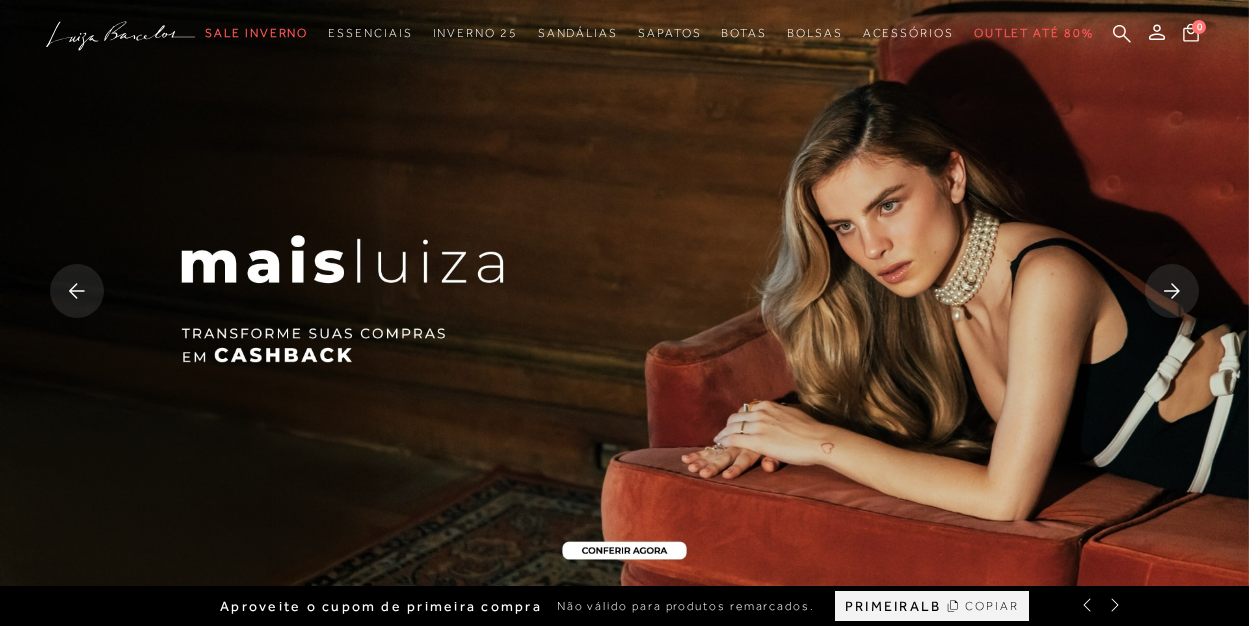 scroll, scrollTop: 0, scrollLeft: 0, axis: both 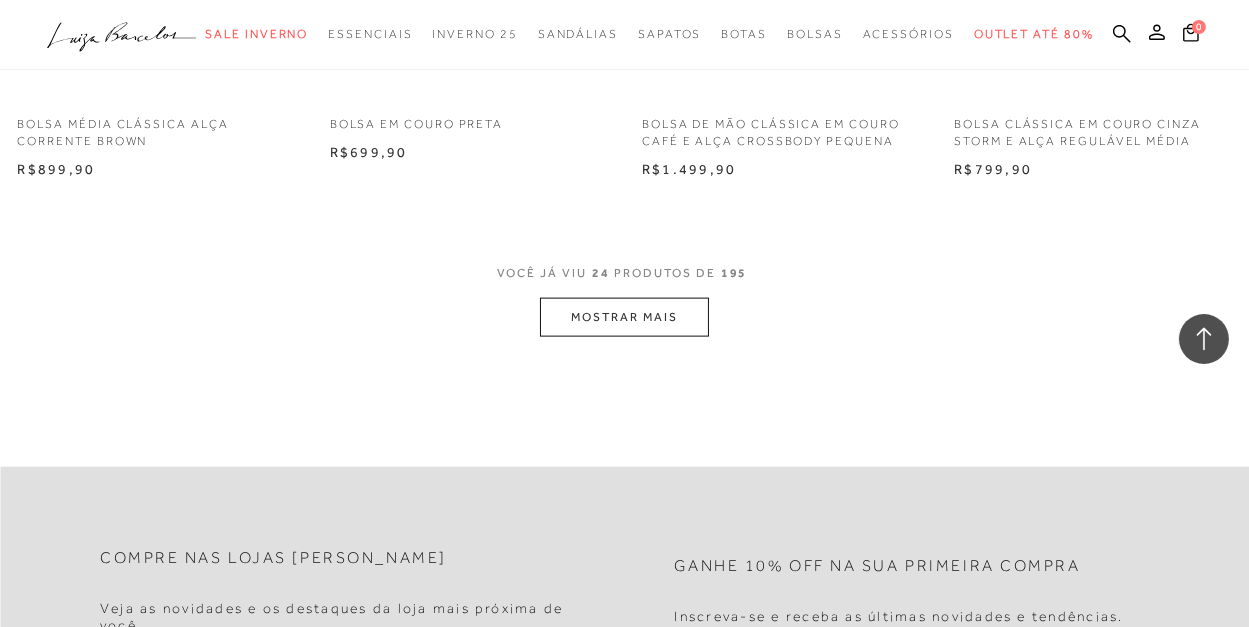 click on "MOSTRAR MAIS" at bounding box center [624, 317] 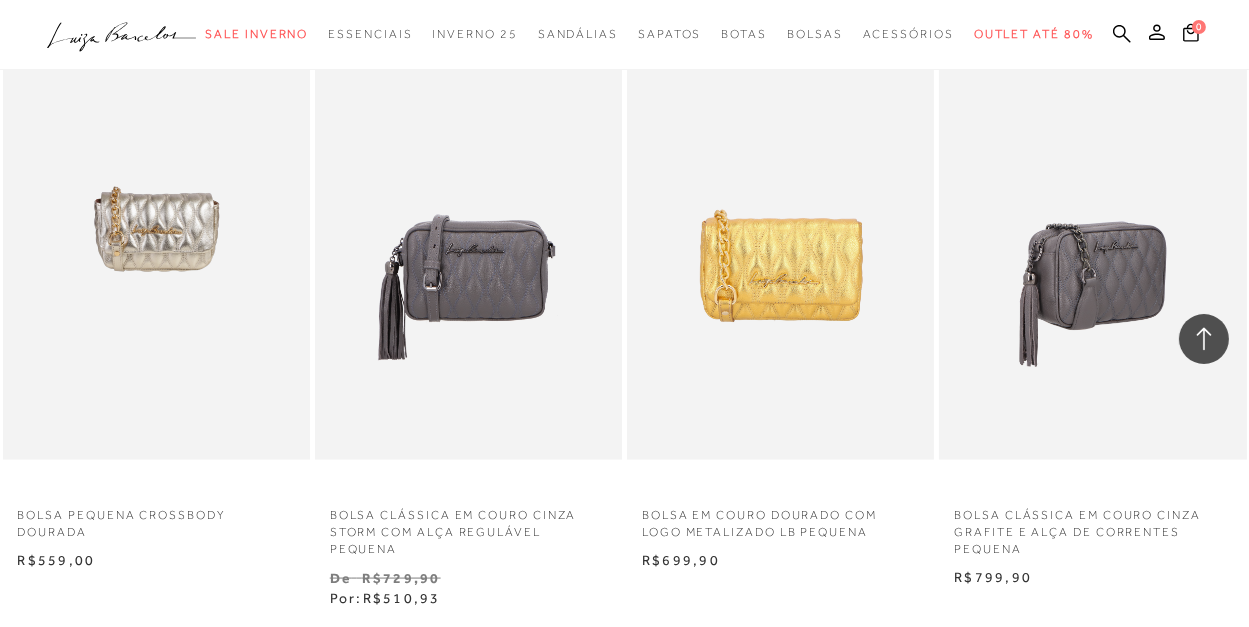 scroll, scrollTop: 3900, scrollLeft: 0, axis: vertical 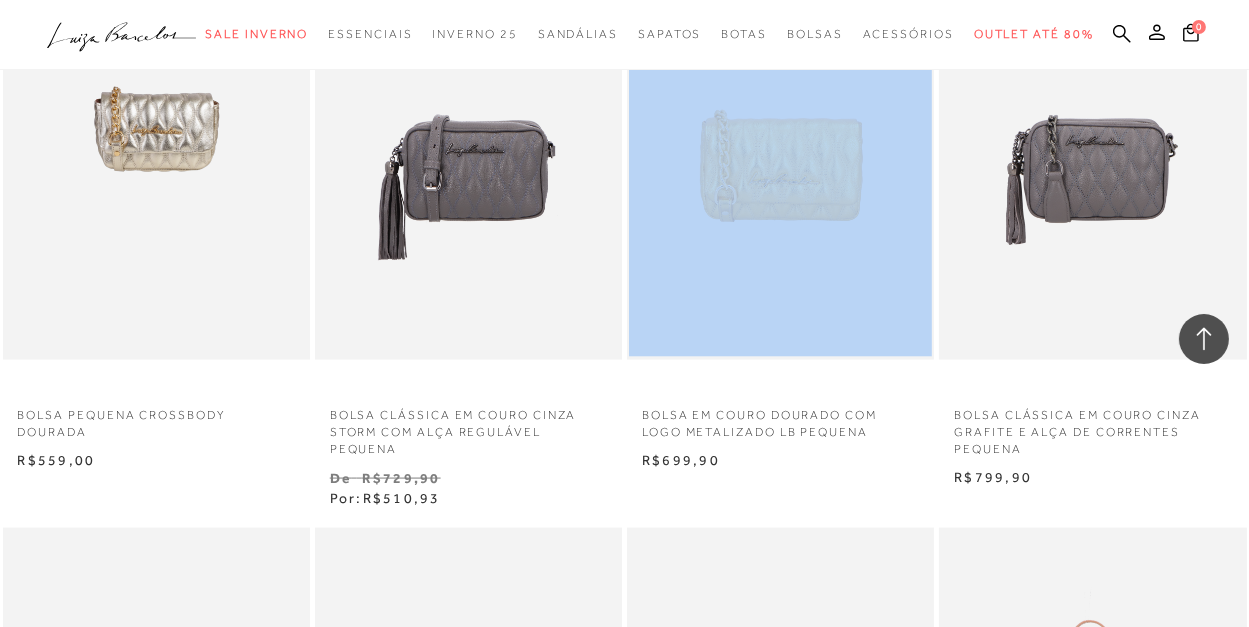 drag, startPoint x: 758, startPoint y: 153, endPoint x: 625, endPoint y: 360, distance: 246.04471 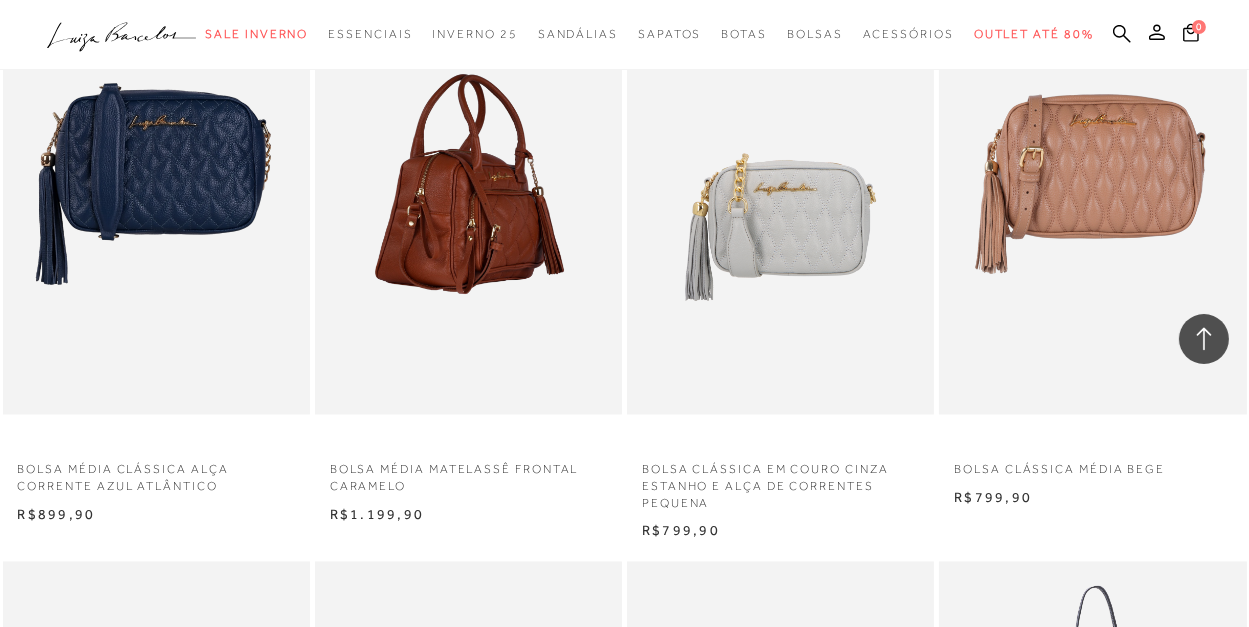 scroll, scrollTop: 5100, scrollLeft: 0, axis: vertical 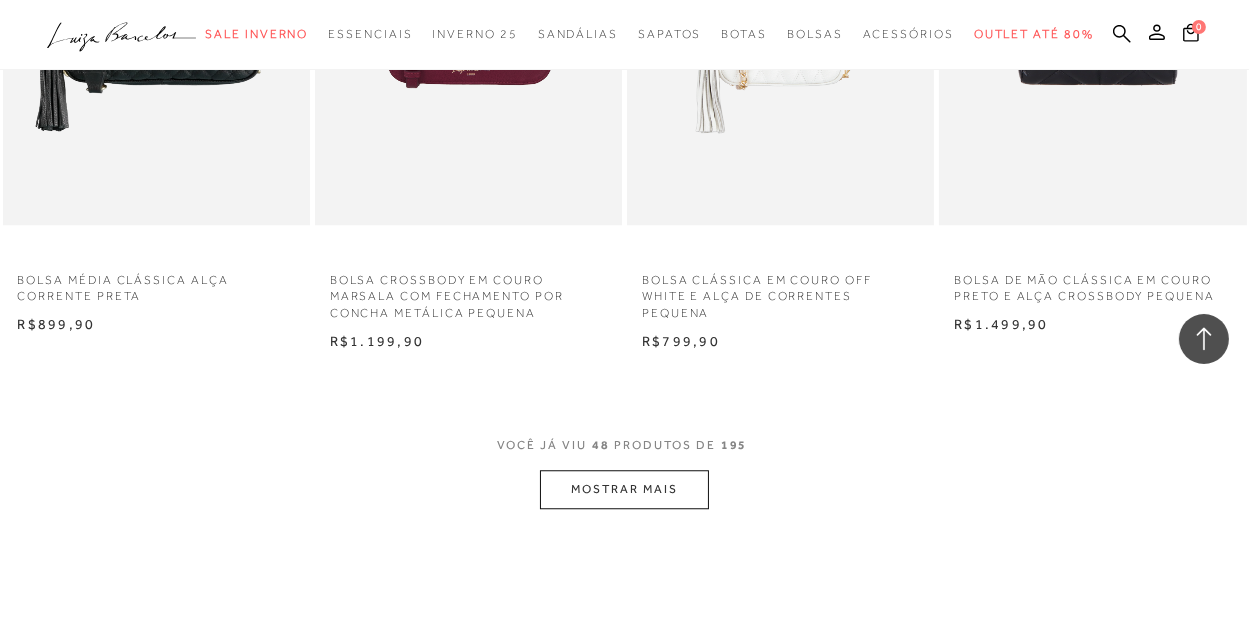 click on "MOSTRAR MAIS" at bounding box center [624, 489] 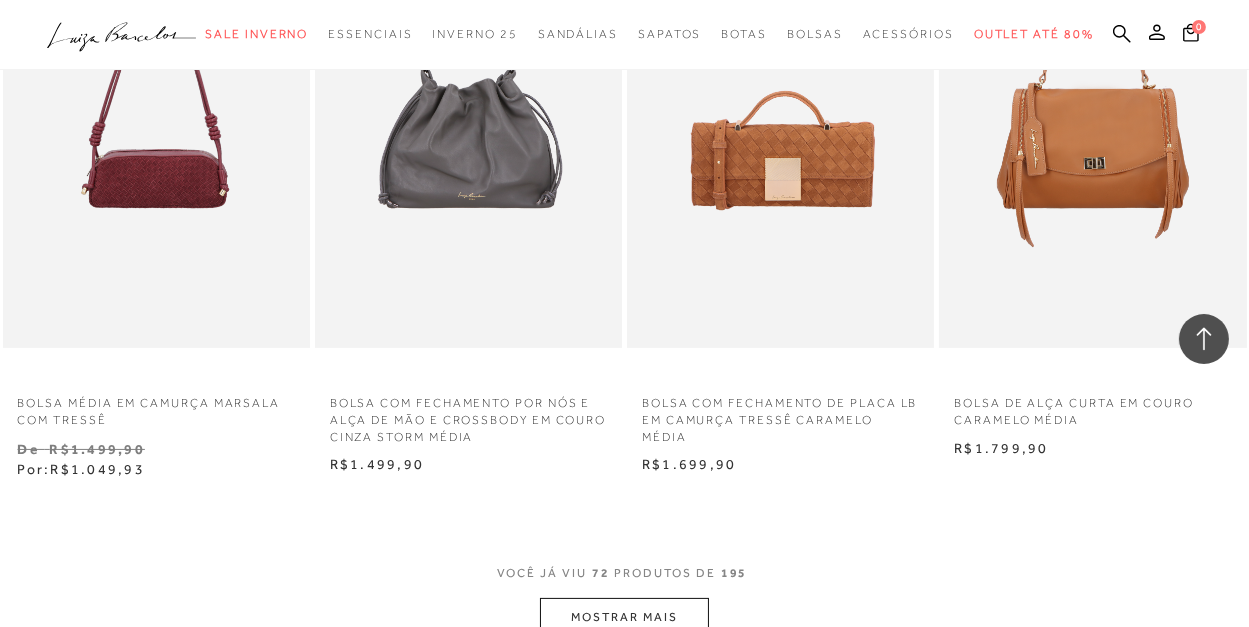scroll, scrollTop: 10700, scrollLeft: 0, axis: vertical 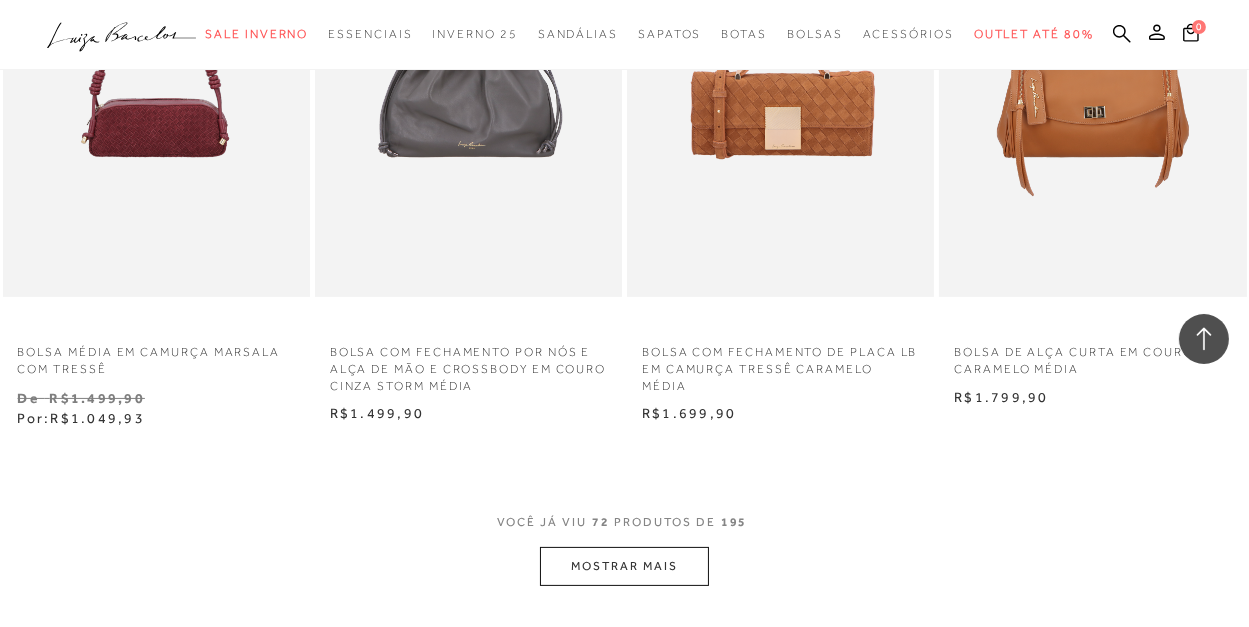 click on "MOSTRAR MAIS" at bounding box center (624, 566) 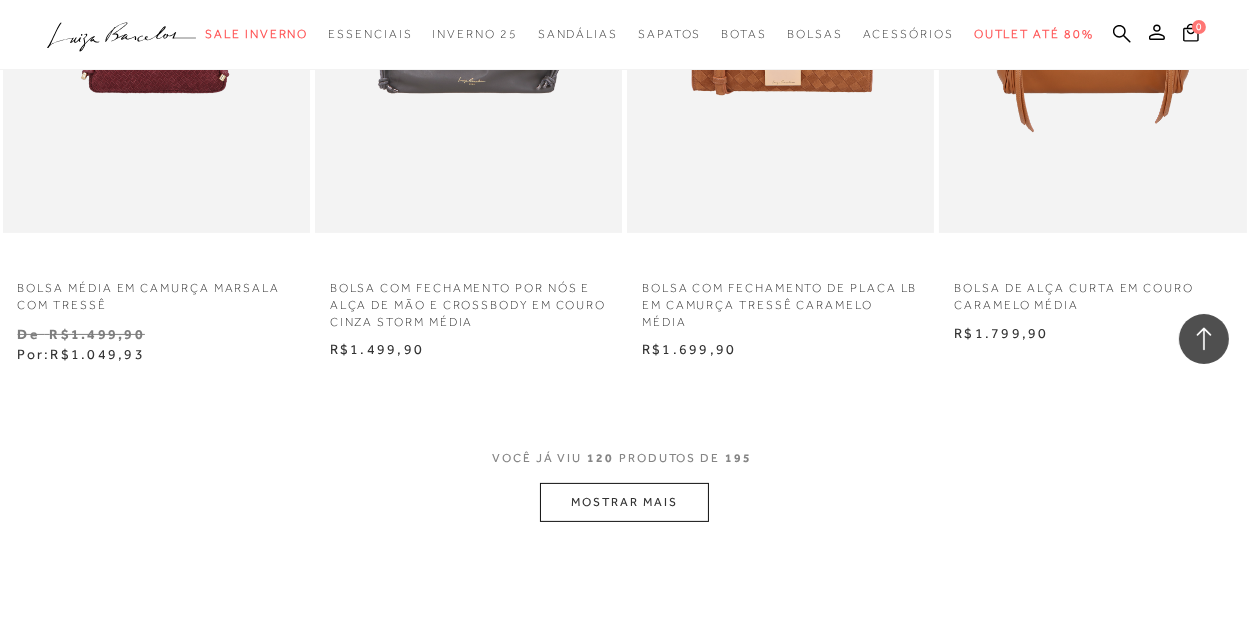 scroll, scrollTop: 10800, scrollLeft: 0, axis: vertical 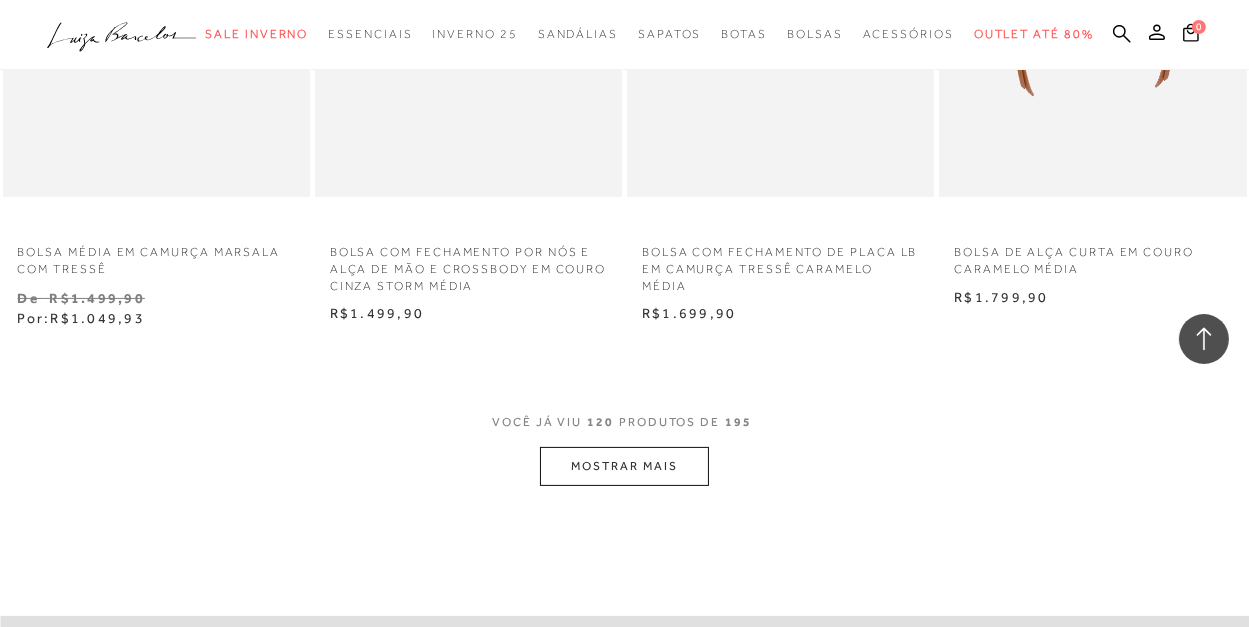 click on "MOSTRAR MAIS" at bounding box center [624, 466] 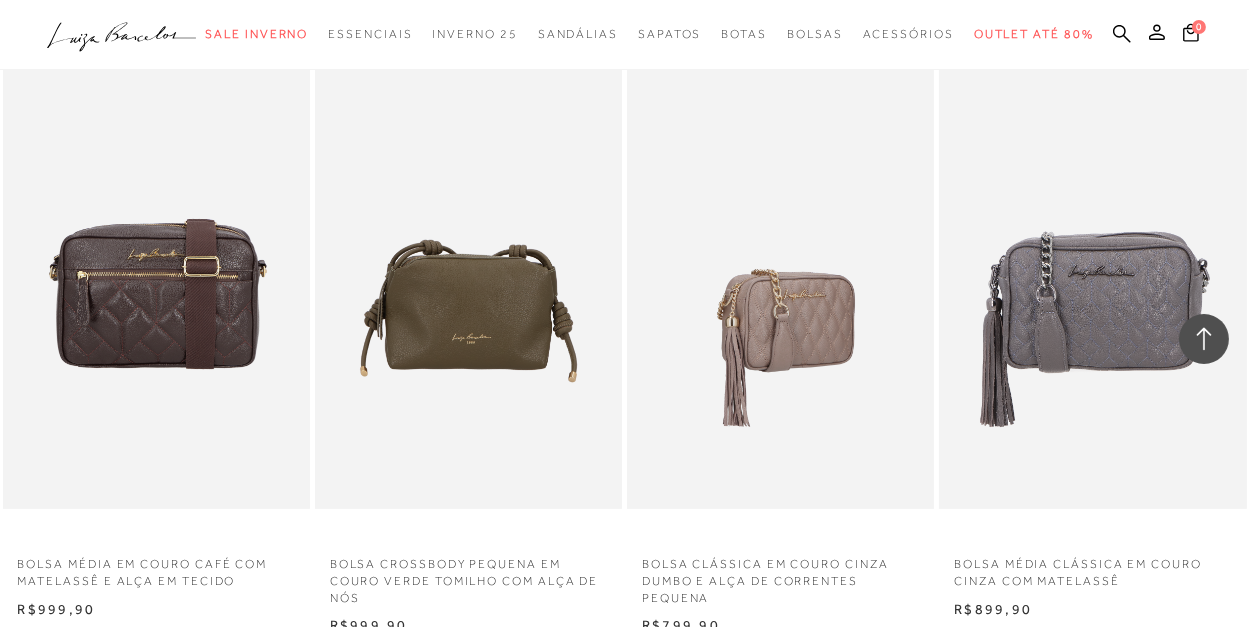 scroll, scrollTop: 11200, scrollLeft: 0, axis: vertical 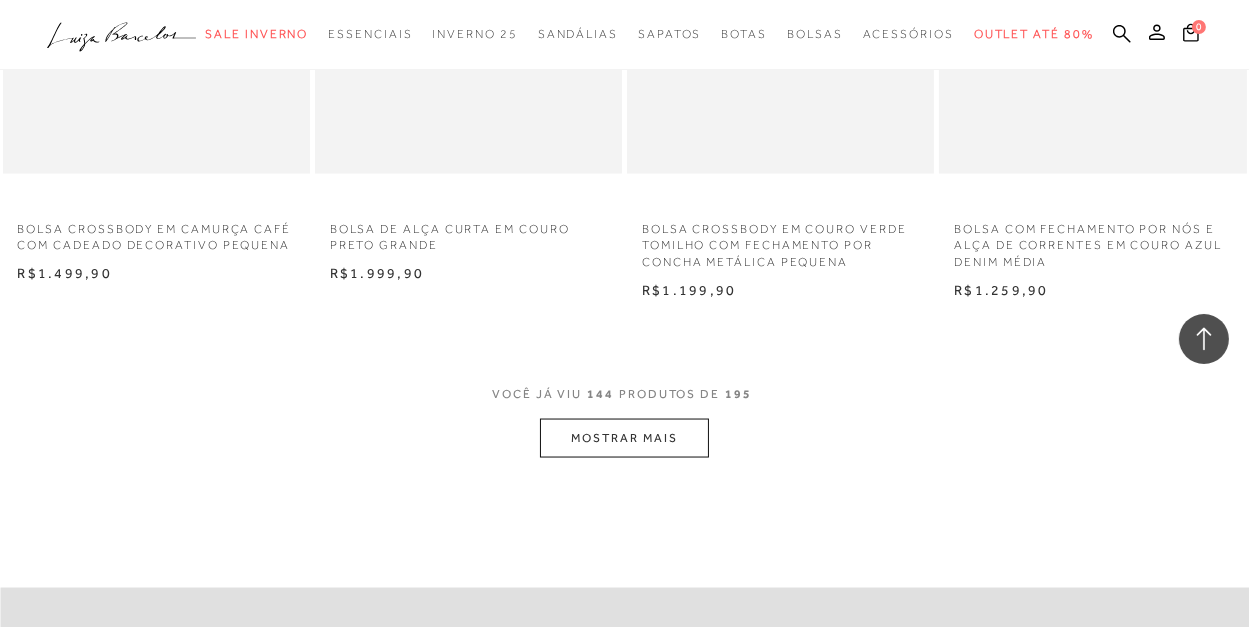 click on "MOSTRAR MAIS" at bounding box center [624, 438] 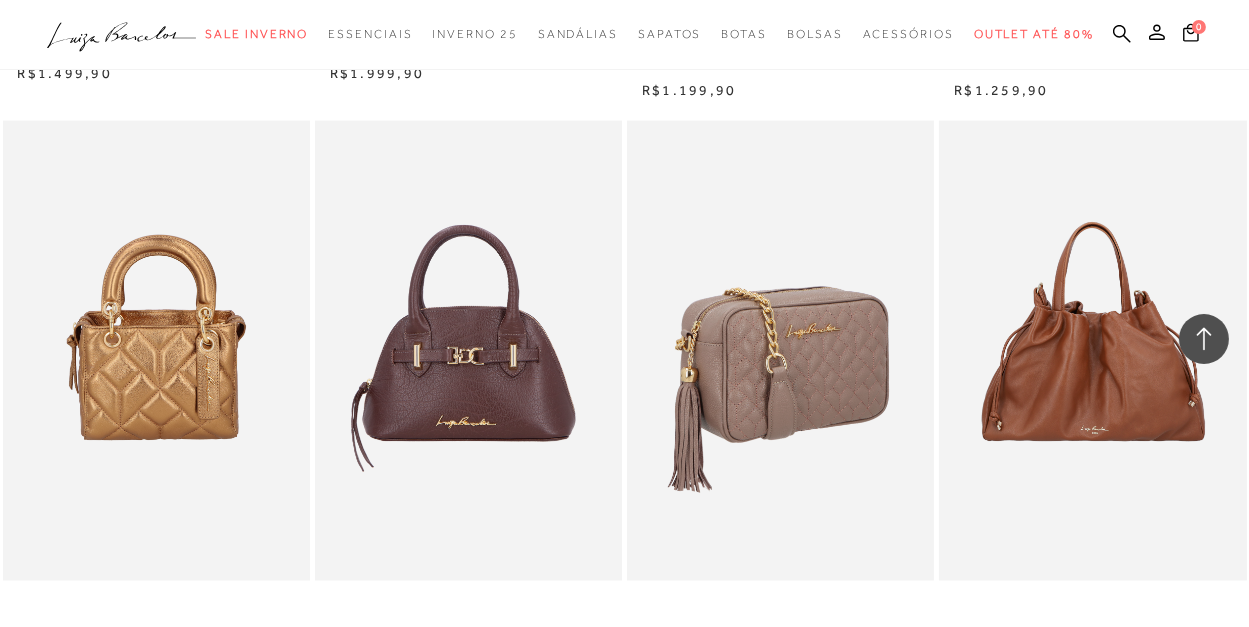 scroll, scrollTop: 14800, scrollLeft: 0, axis: vertical 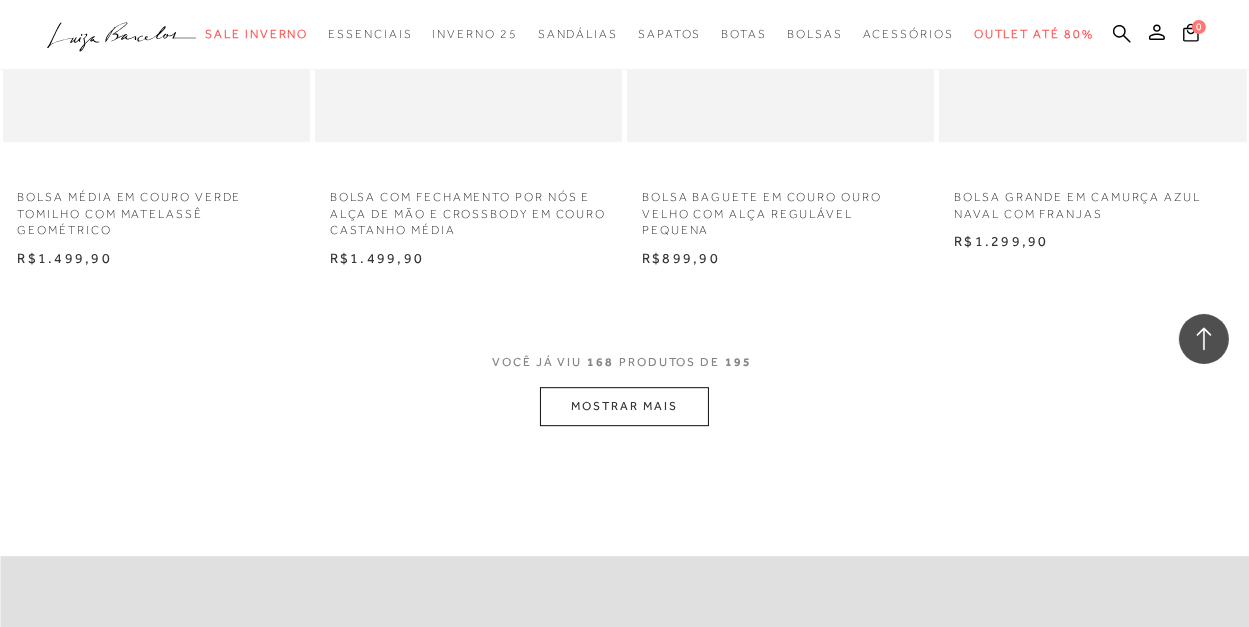 click on "MOSTRAR MAIS" at bounding box center [624, 406] 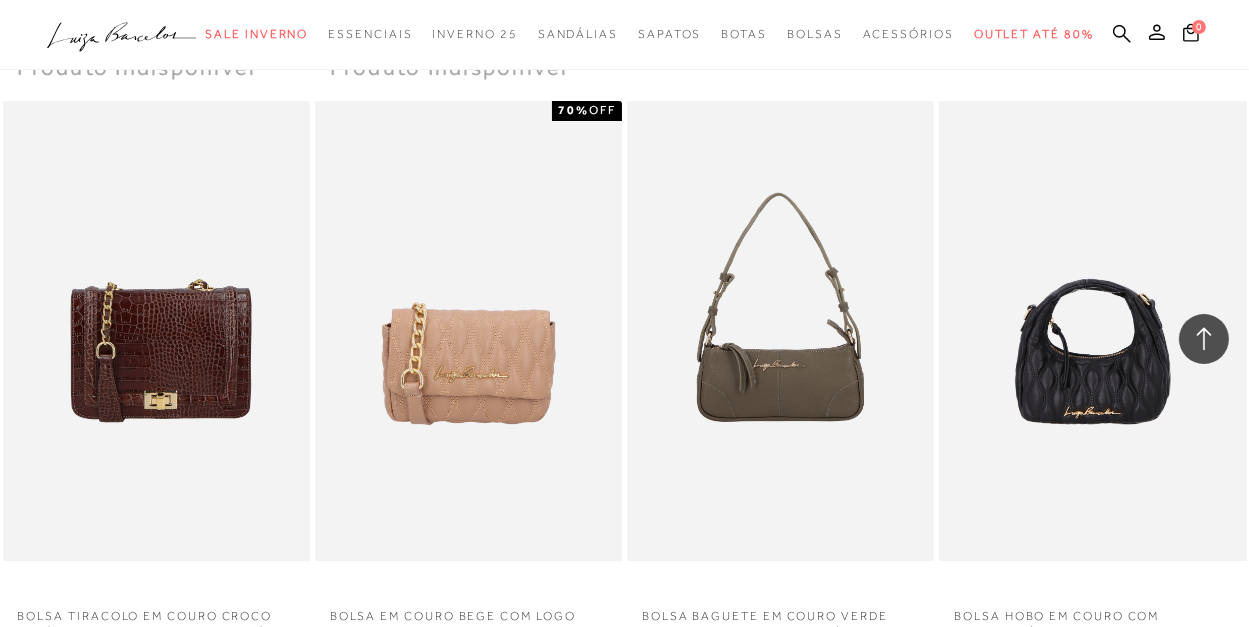 scroll, scrollTop: 19100, scrollLeft: 0, axis: vertical 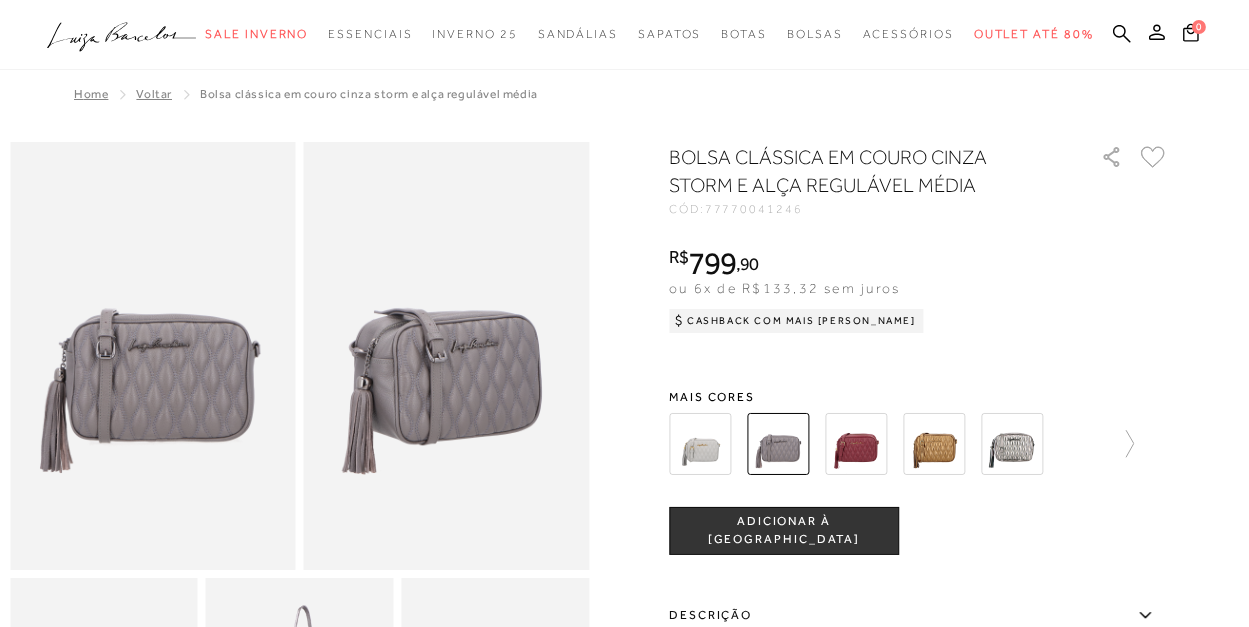 click at bounding box center (934, 444) 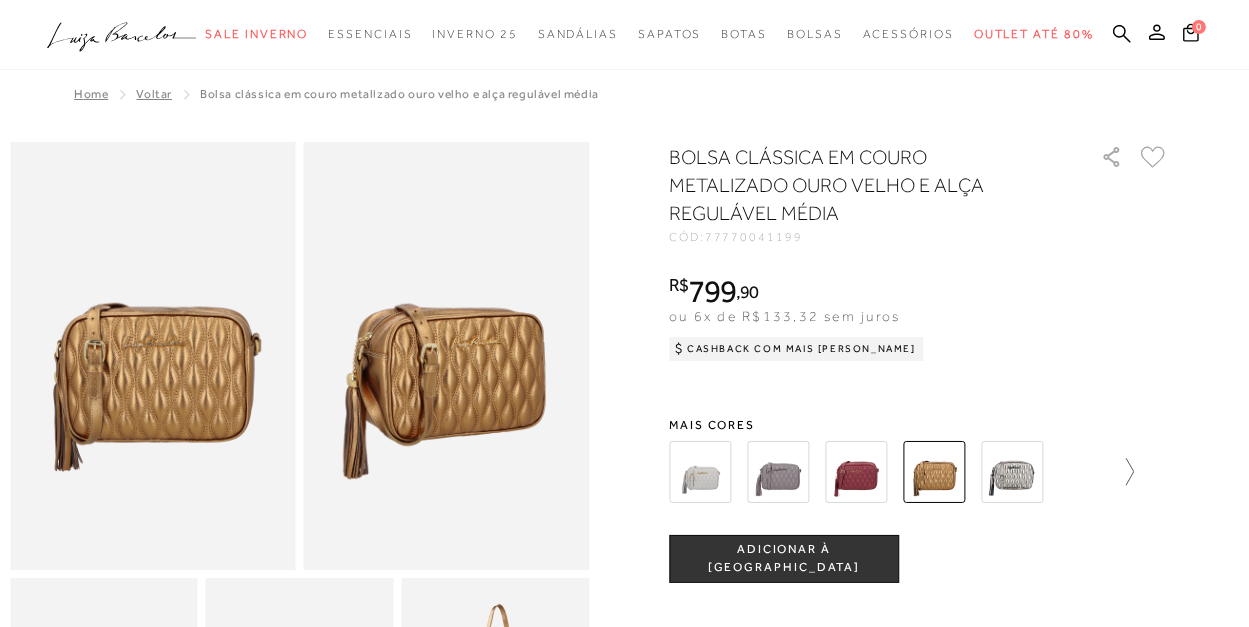 click 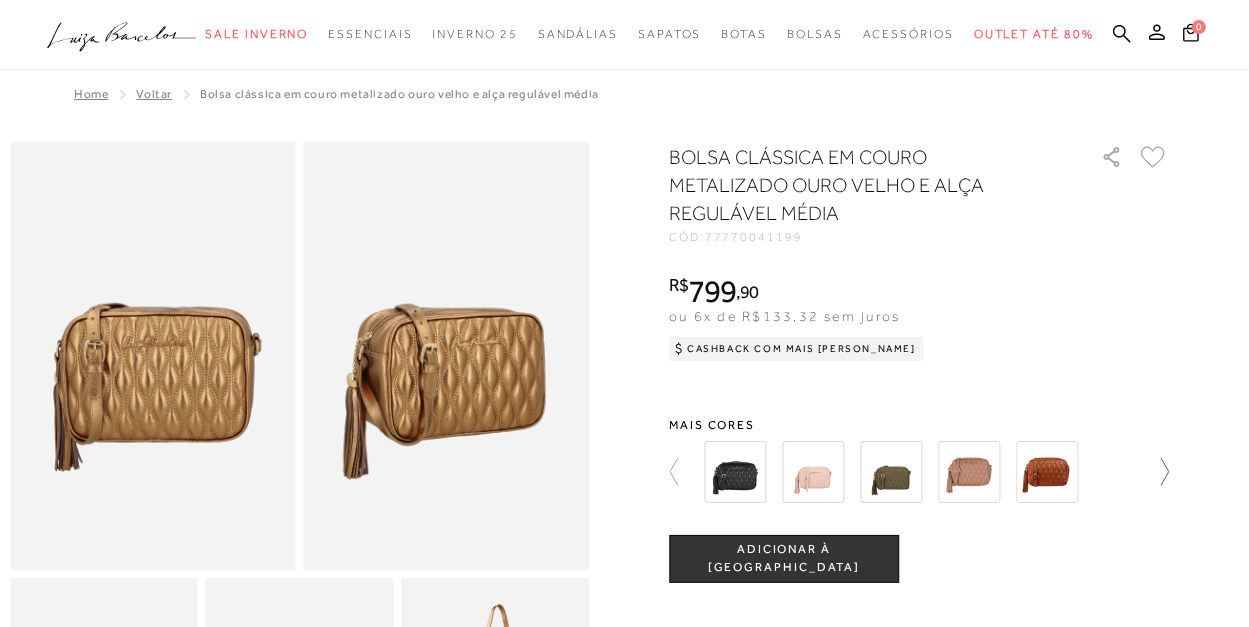 click at bounding box center [919, 472] 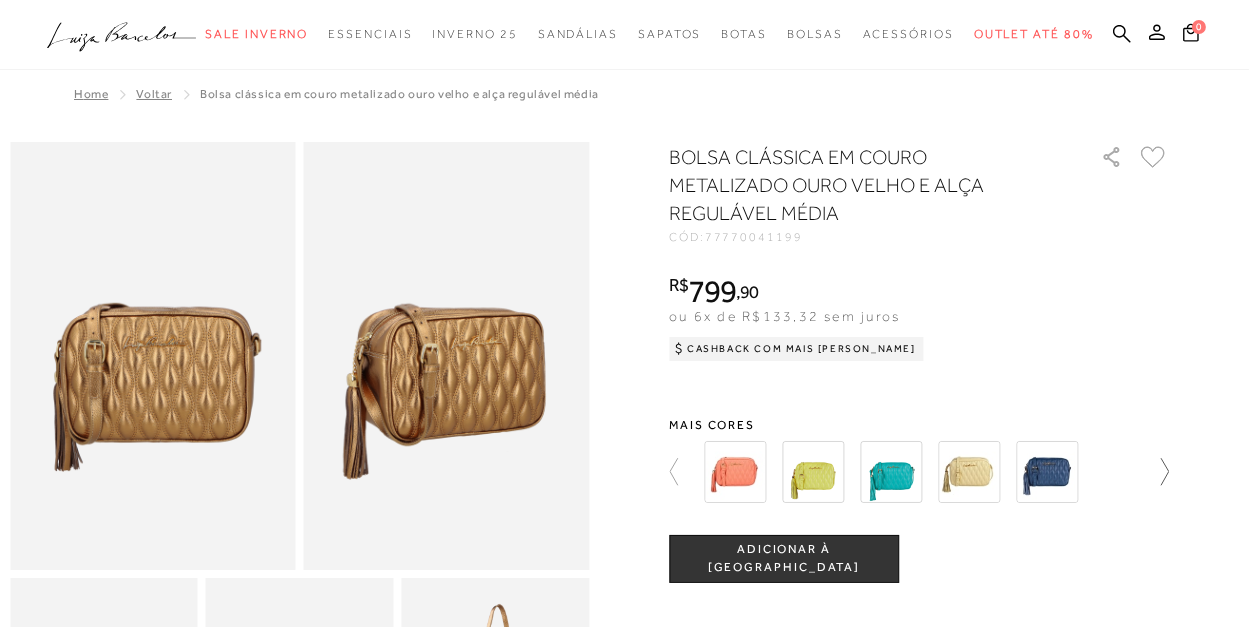 click 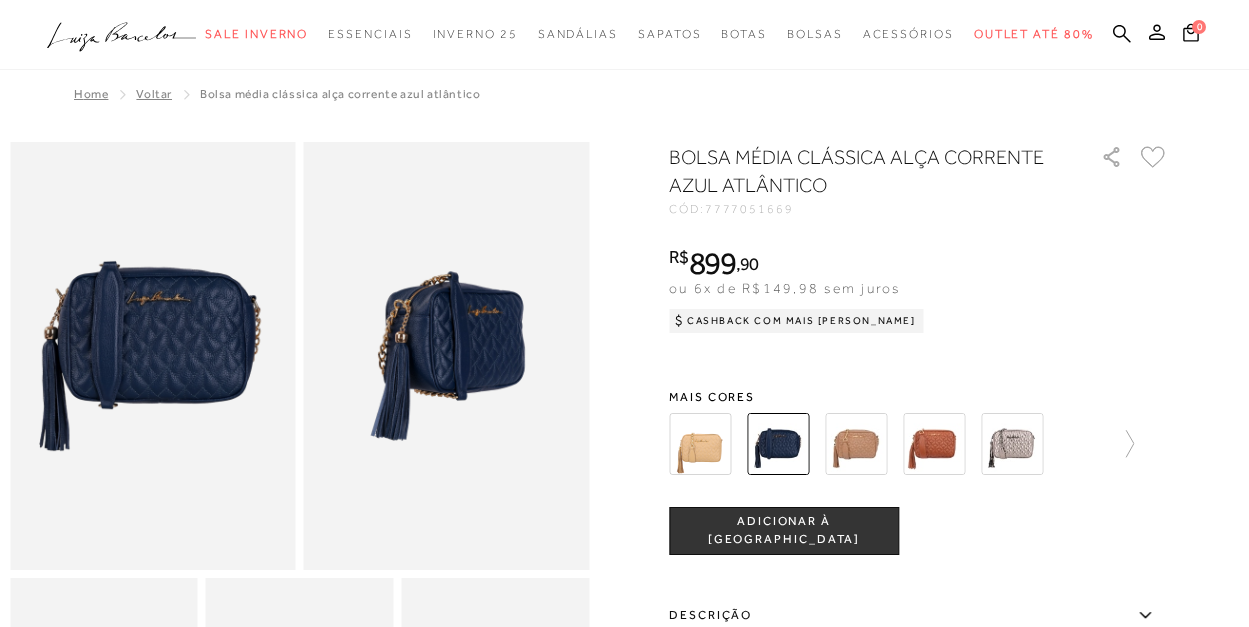 scroll, scrollTop: 0, scrollLeft: 0, axis: both 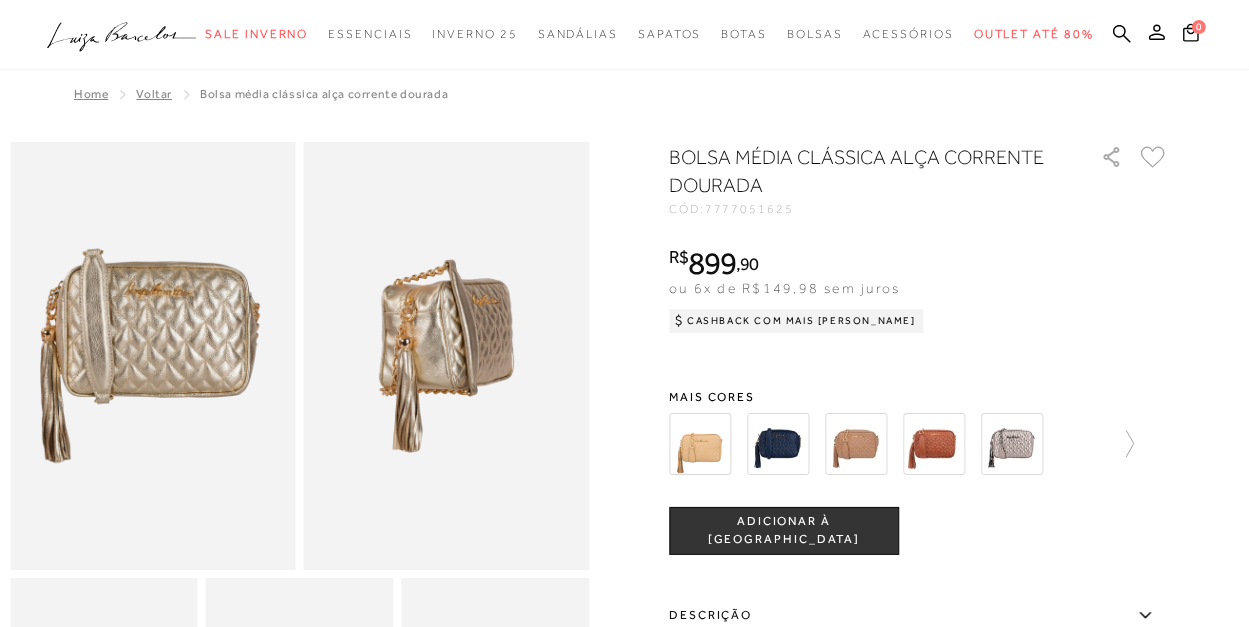 click at bounding box center (934, 444) 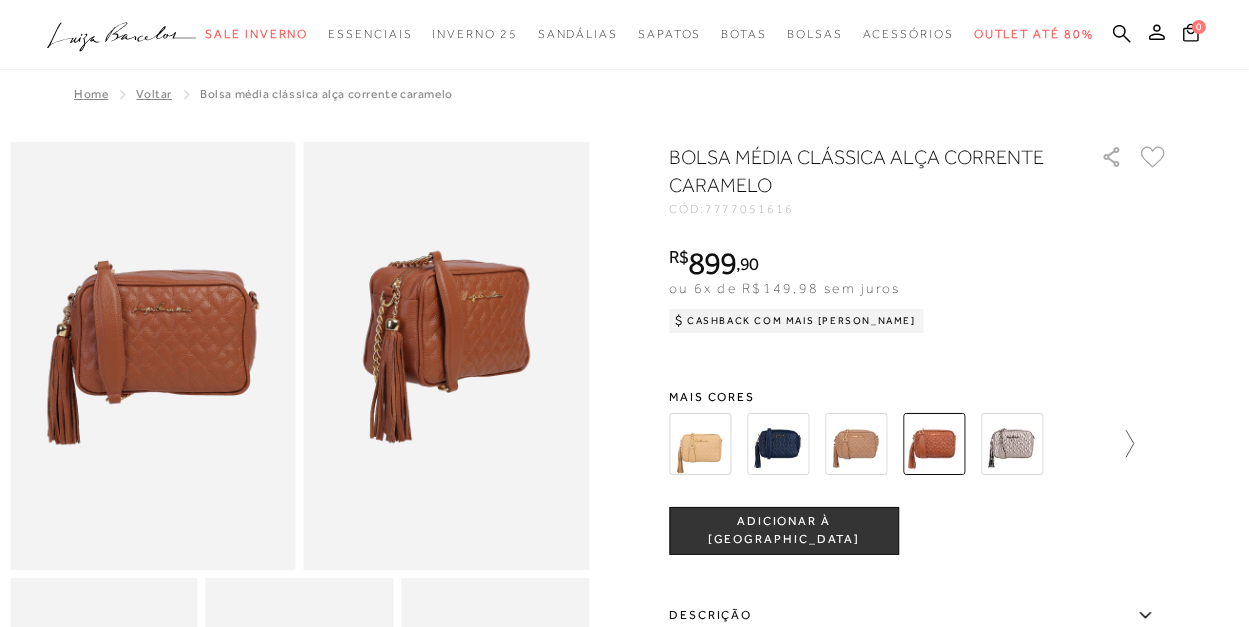 click 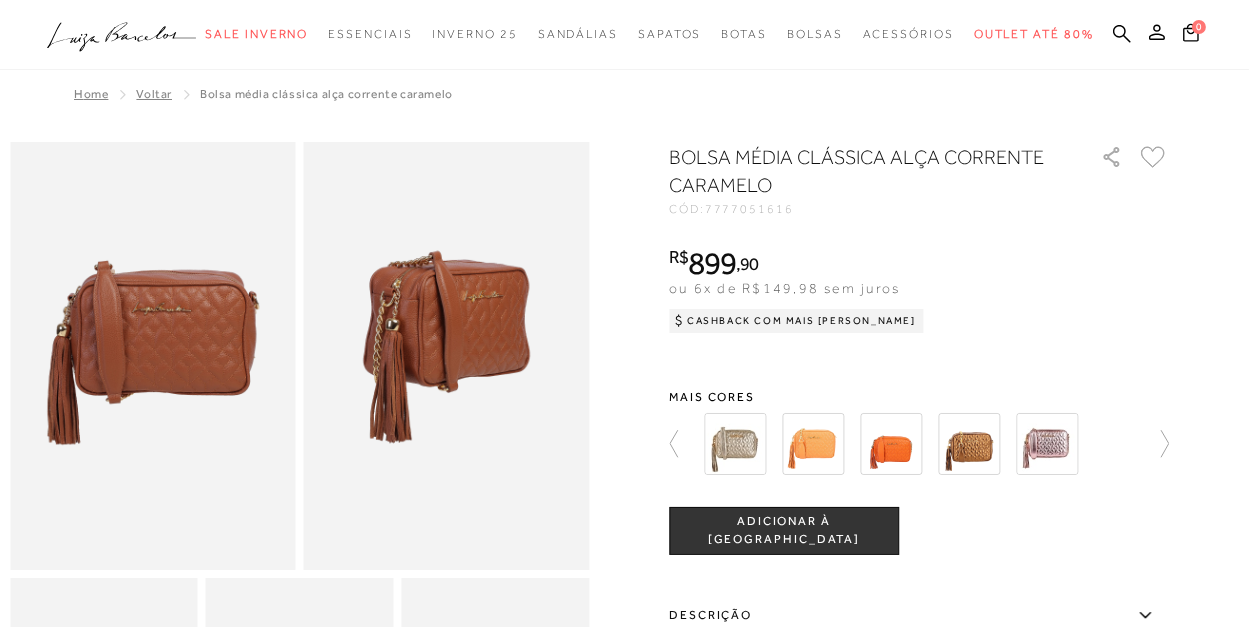 click at bounding box center (1047, 444) 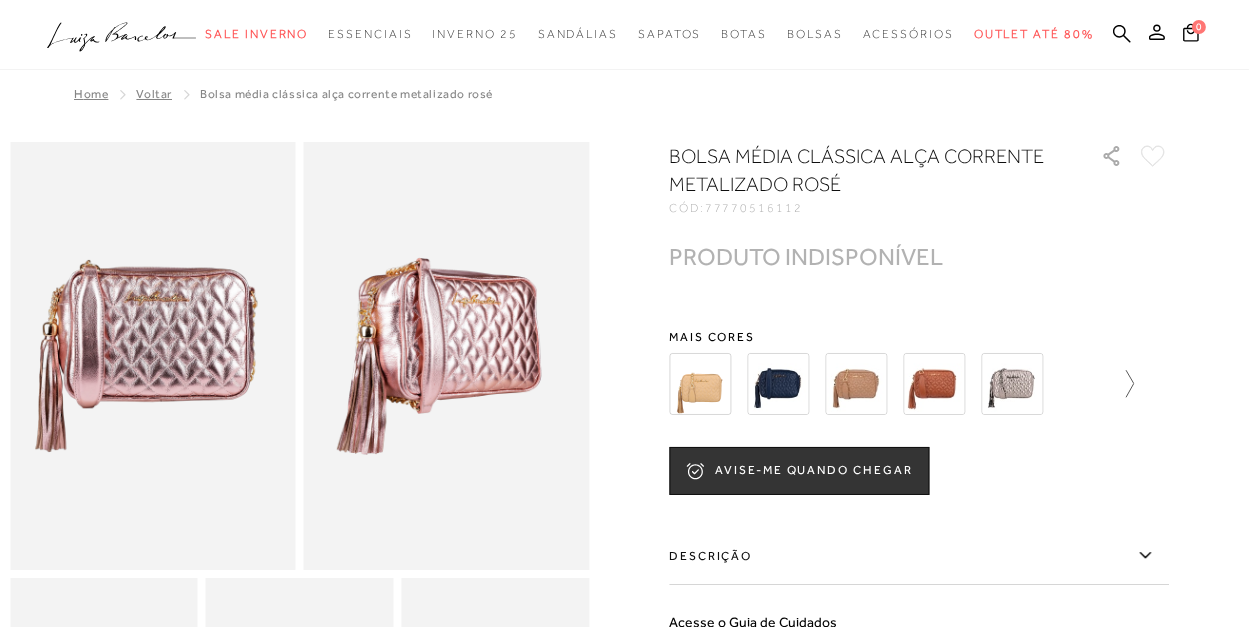 click 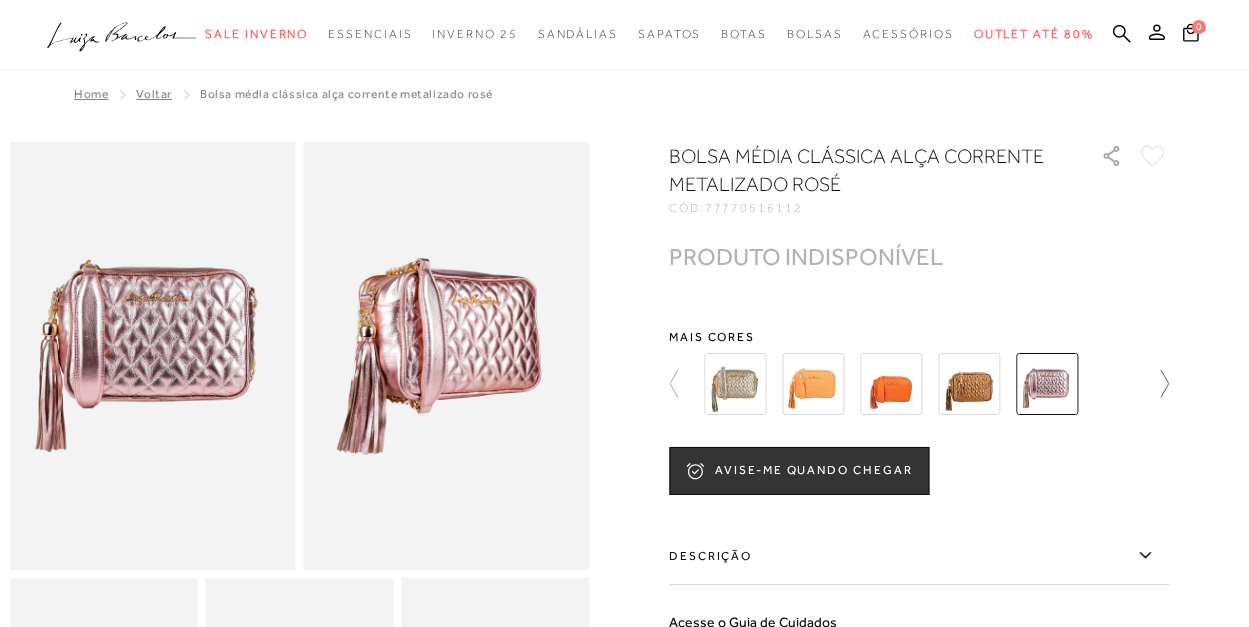 click 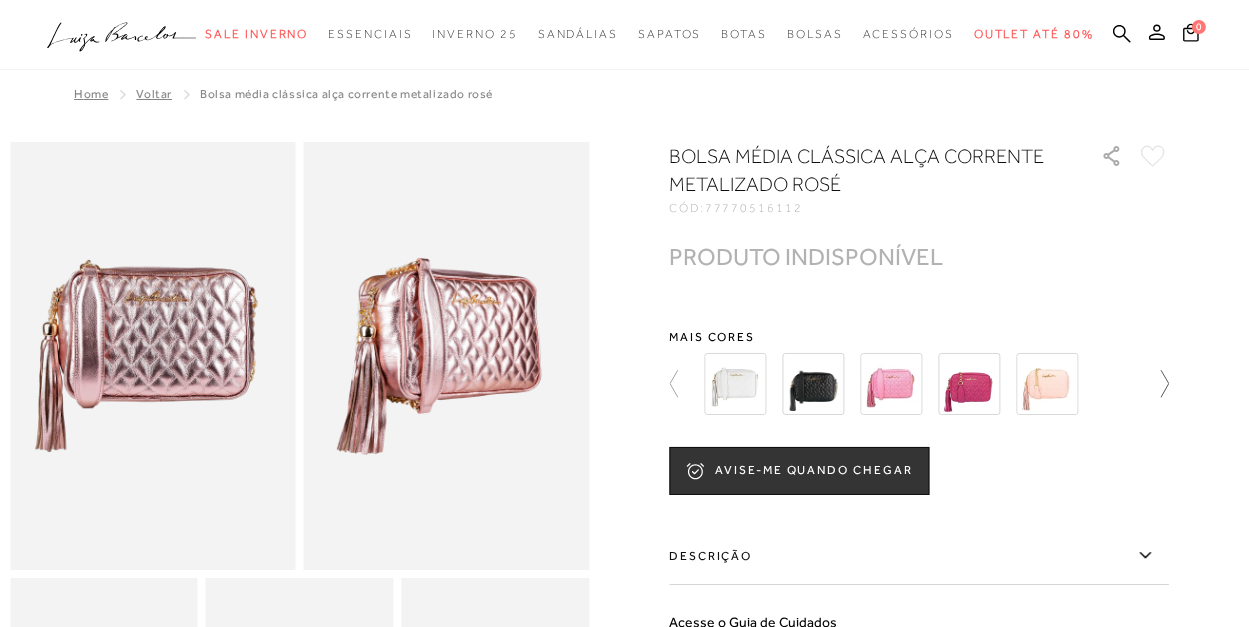 click 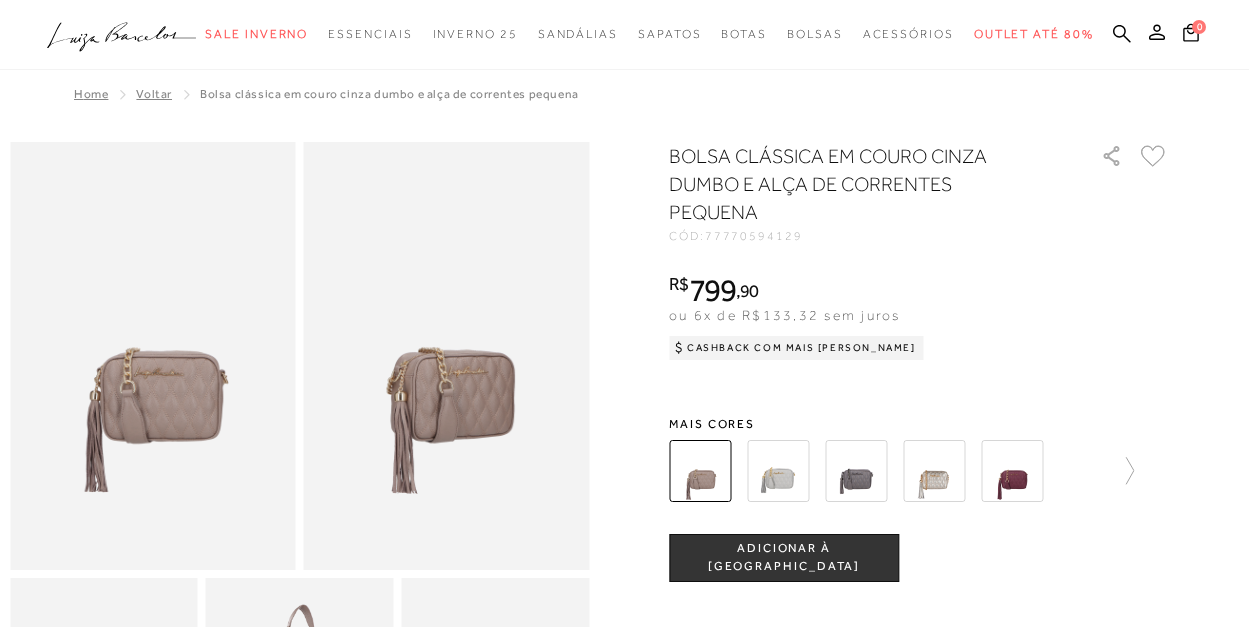 scroll, scrollTop: 0, scrollLeft: 0, axis: both 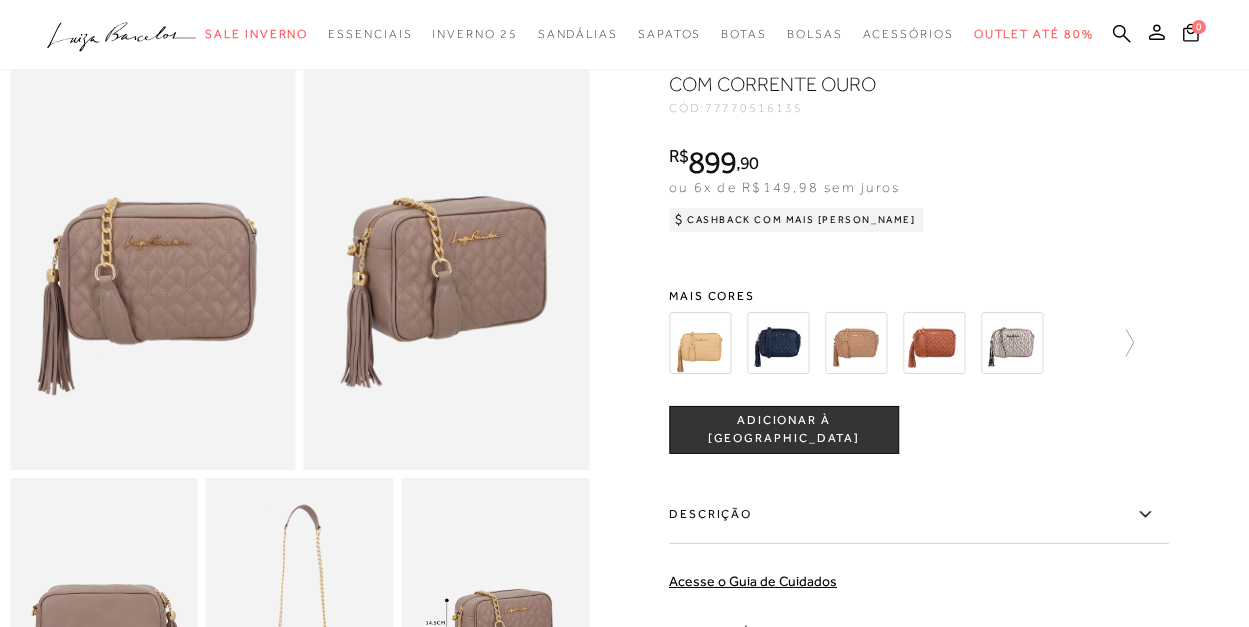 click at bounding box center [447, 256] 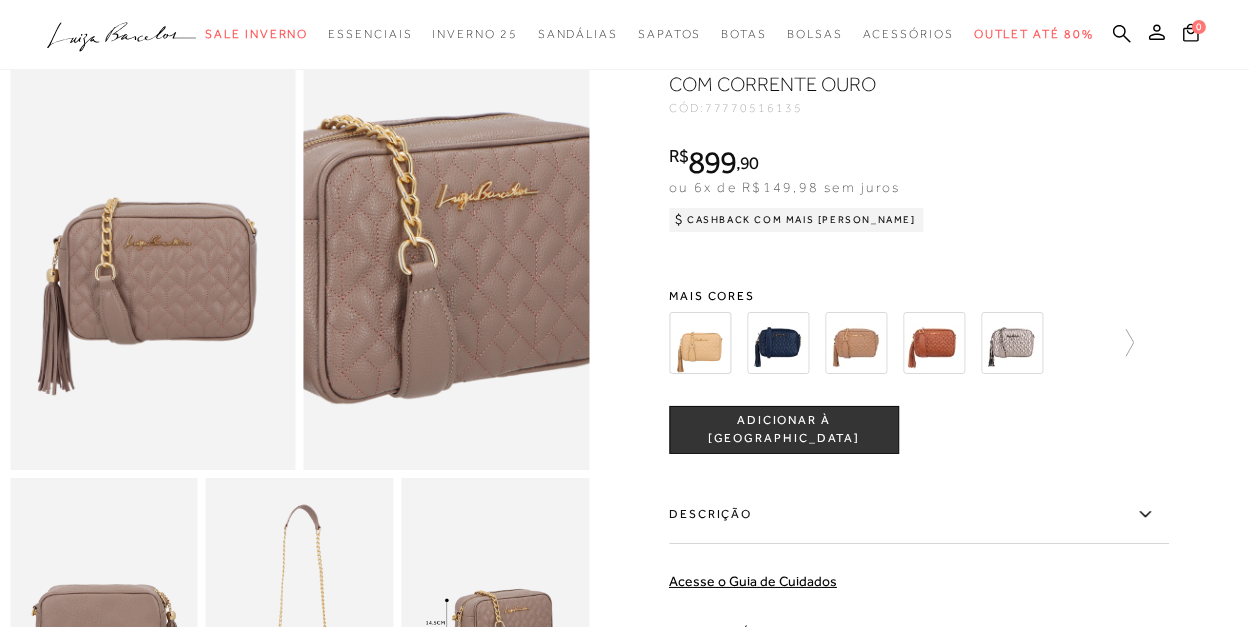 click at bounding box center (426, 232) 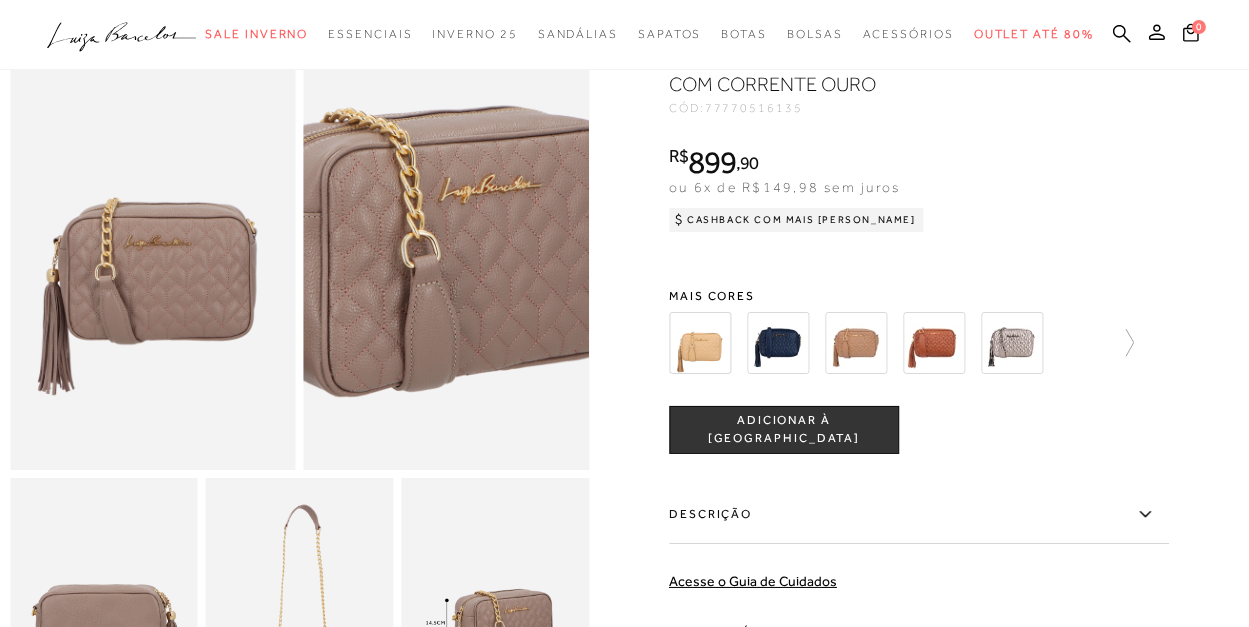click at bounding box center (429, 225) 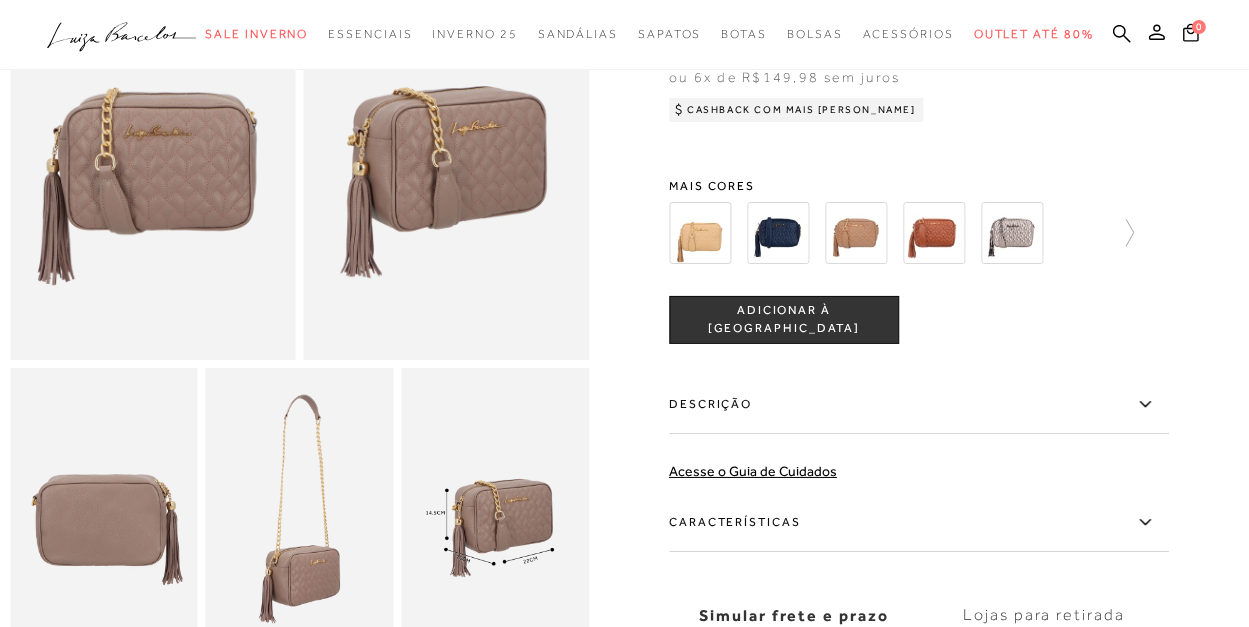 scroll, scrollTop: 200, scrollLeft: 0, axis: vertical 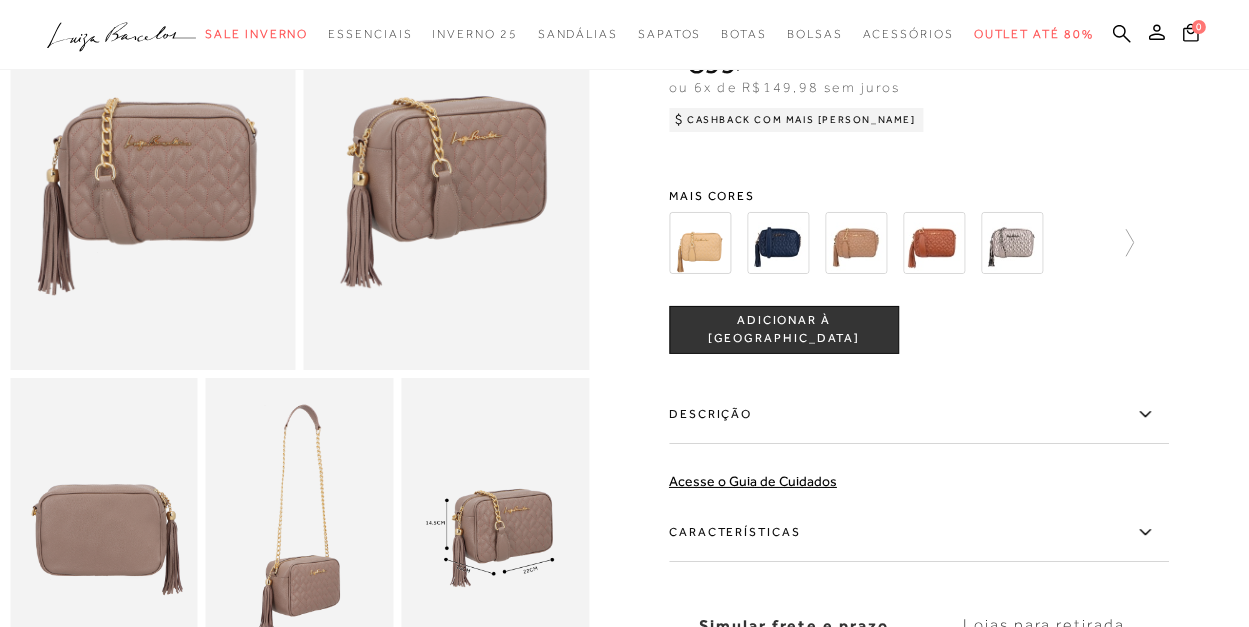 click at bounding box center (495, 519) 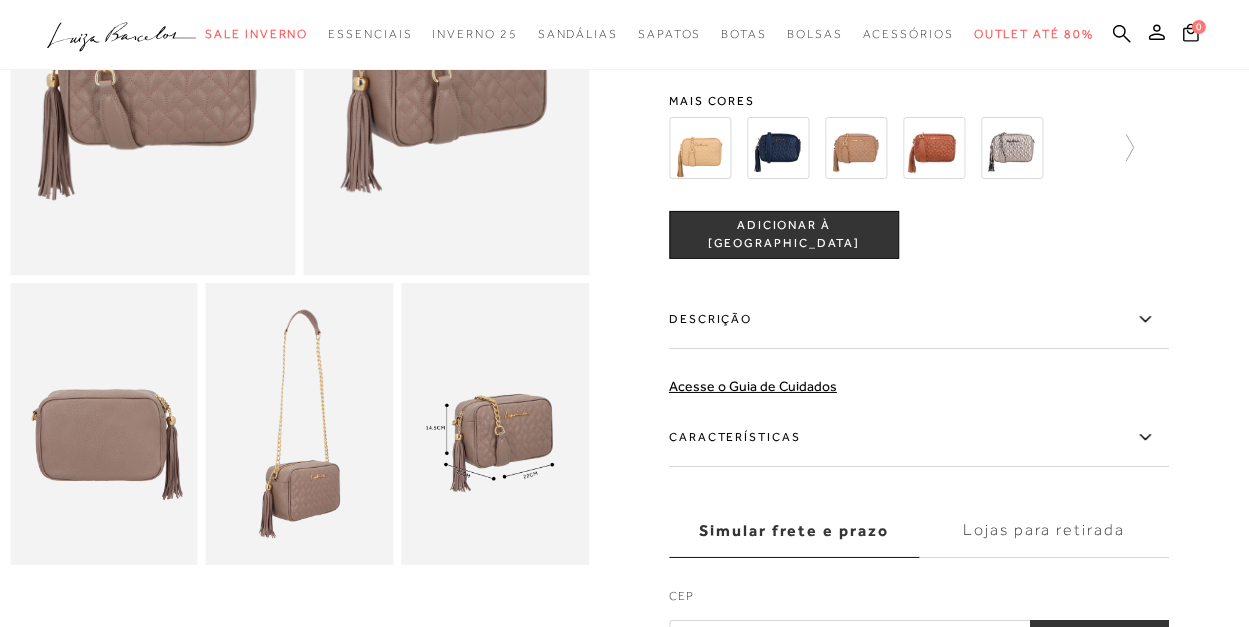 scroll, scrollTop: 300, scrollLeft: 0, axis: vertical 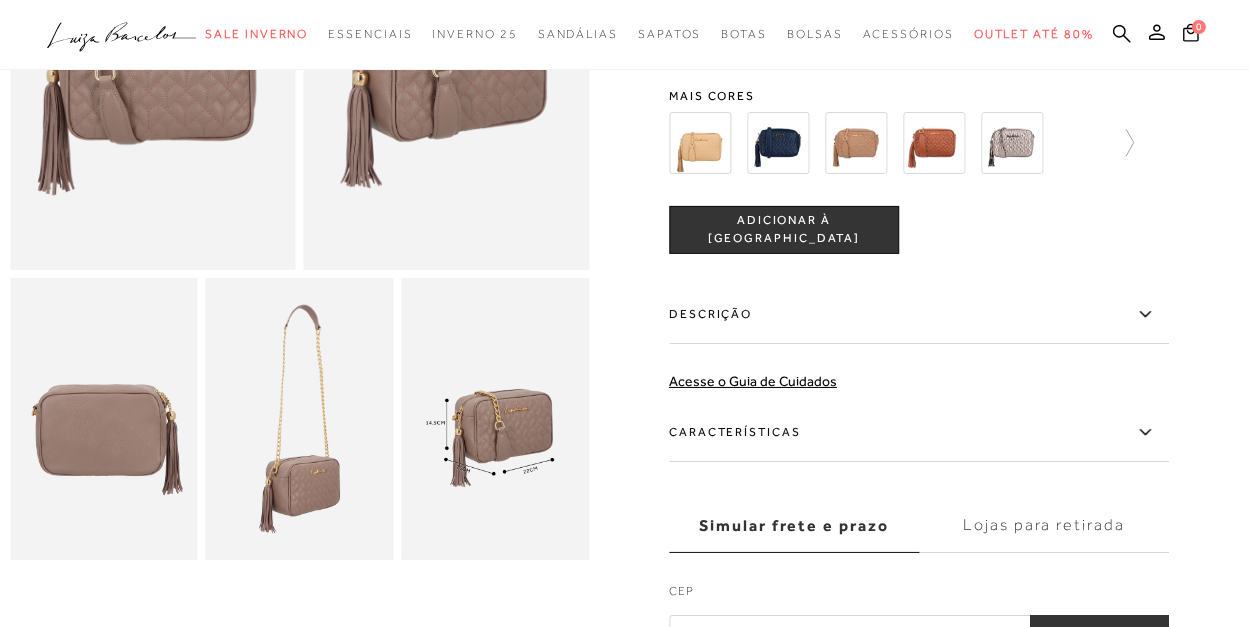 click at bounding box center (495, 419) 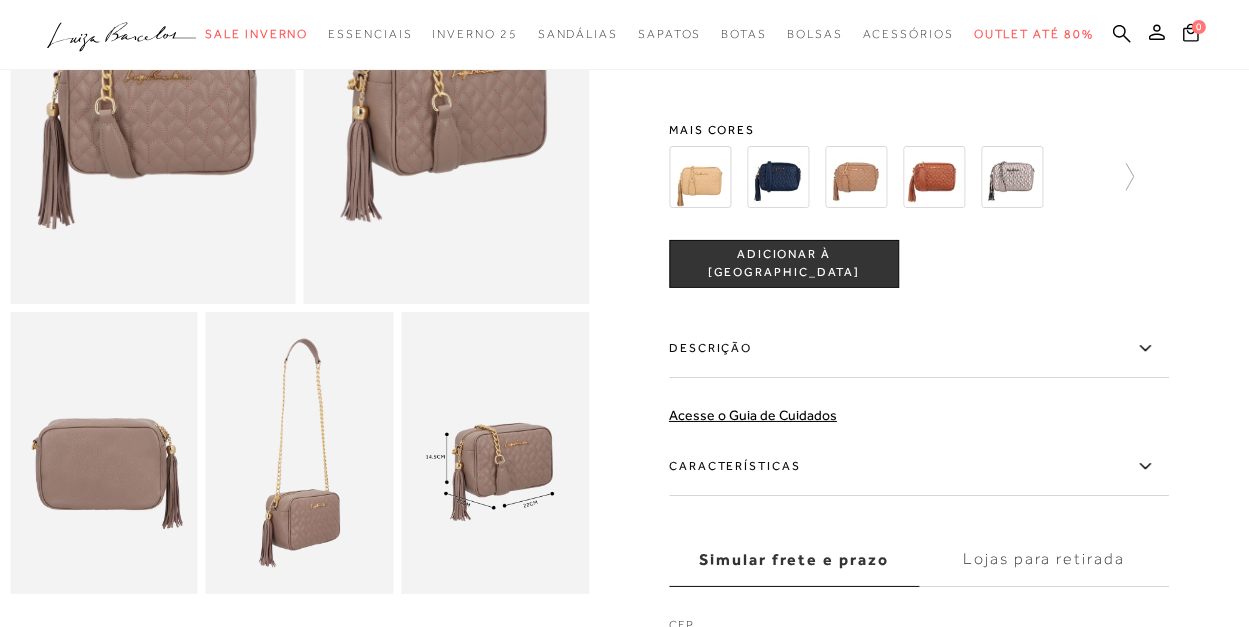 scroll, scrollTop: 400, scrollLeft: 0, axis: vertical 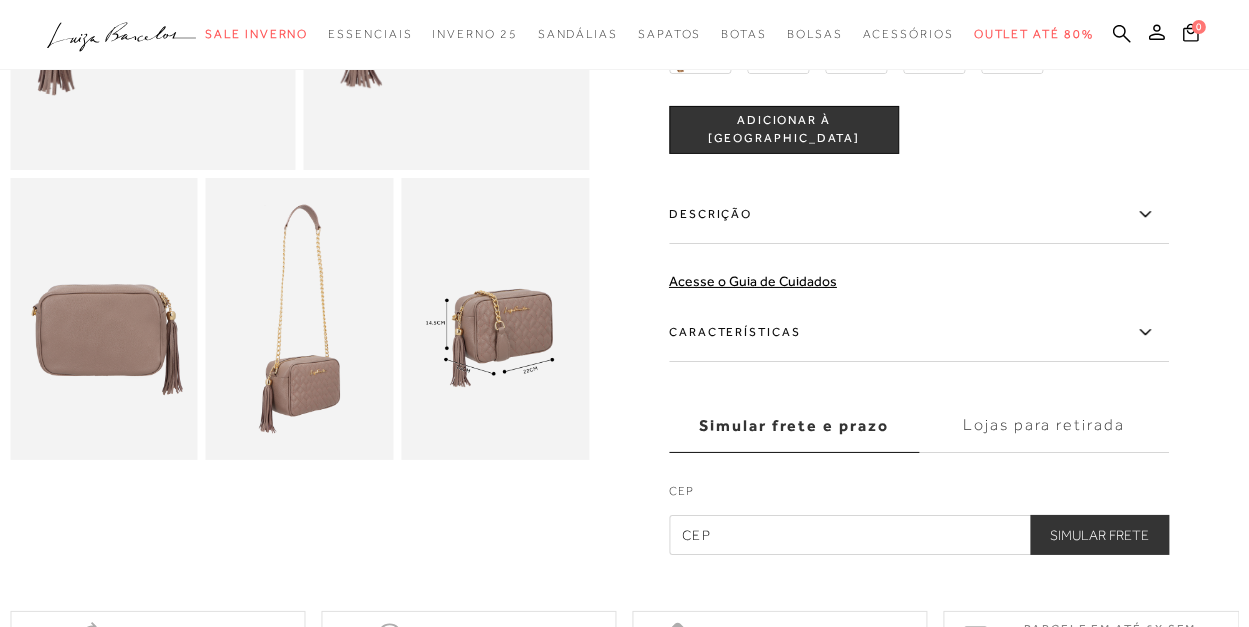 click at bounding box center [300, 319] 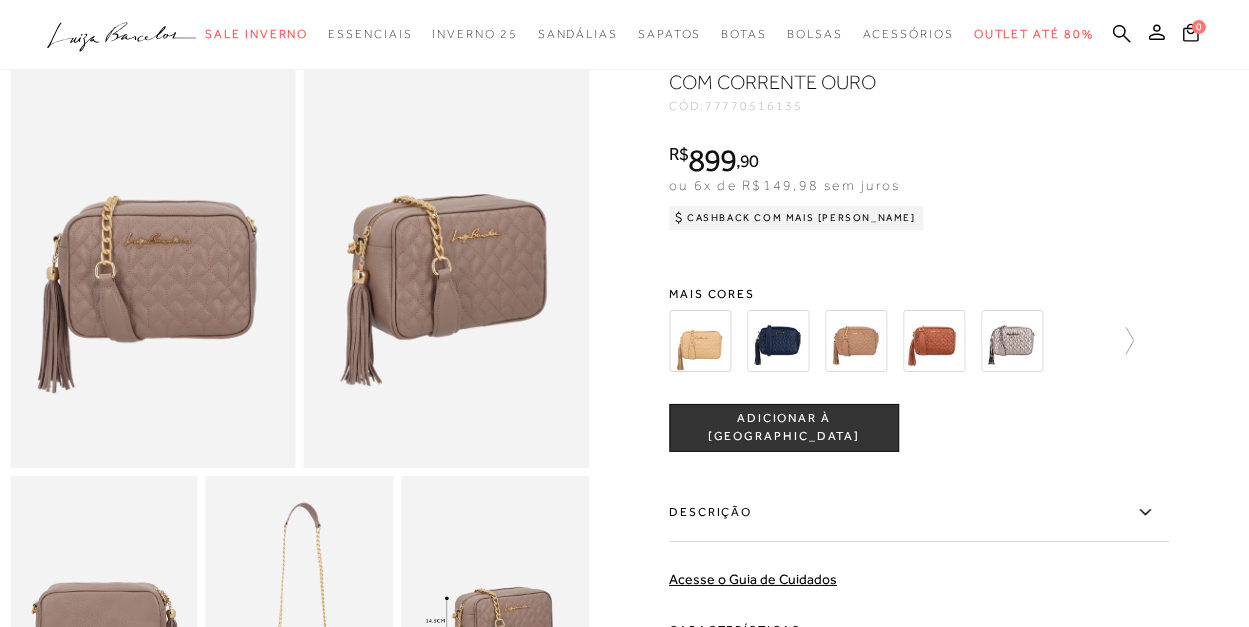 scroll, scrollTop: 100, scrollLeft: 0, axis: vertical 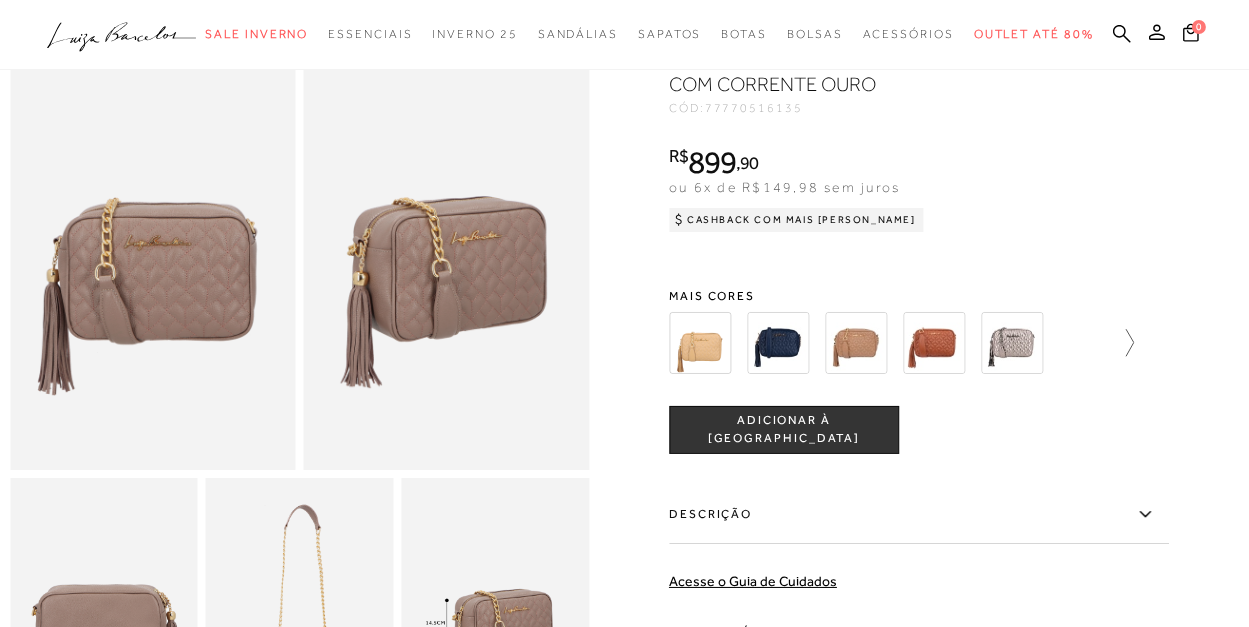 click 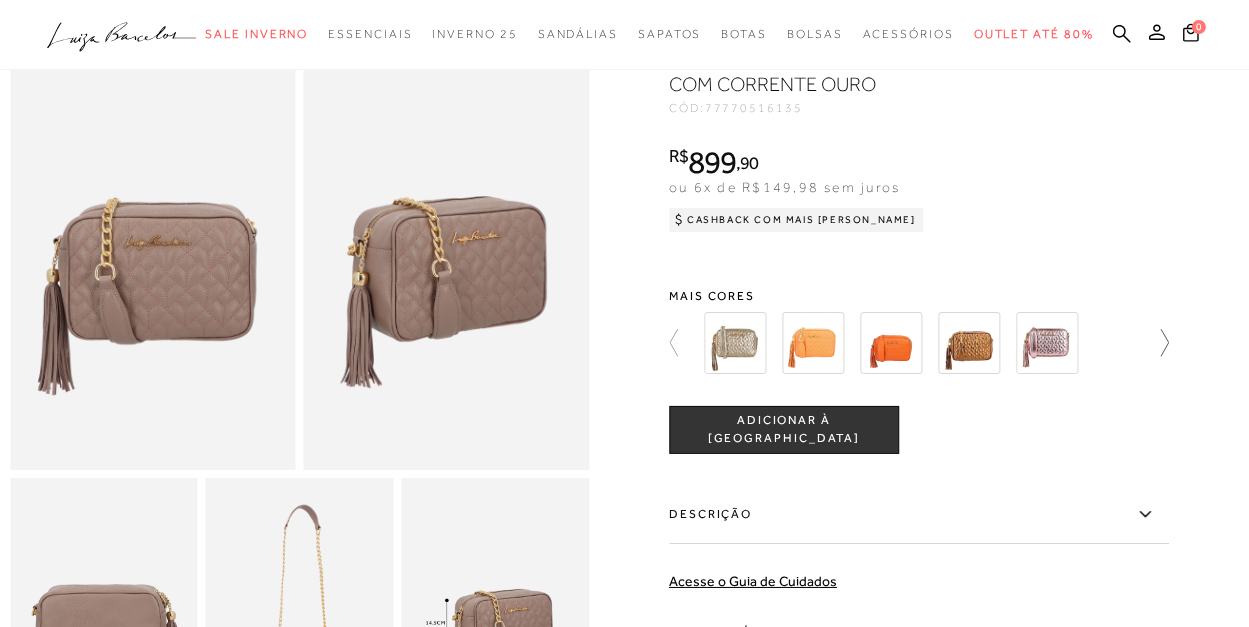 click 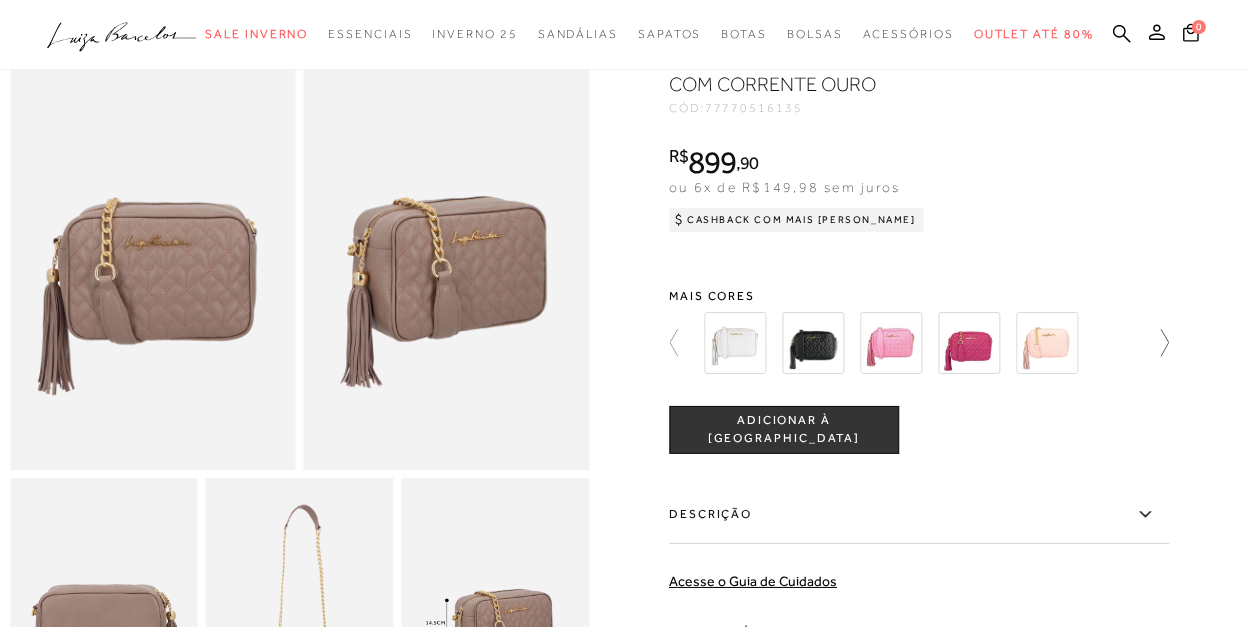 click 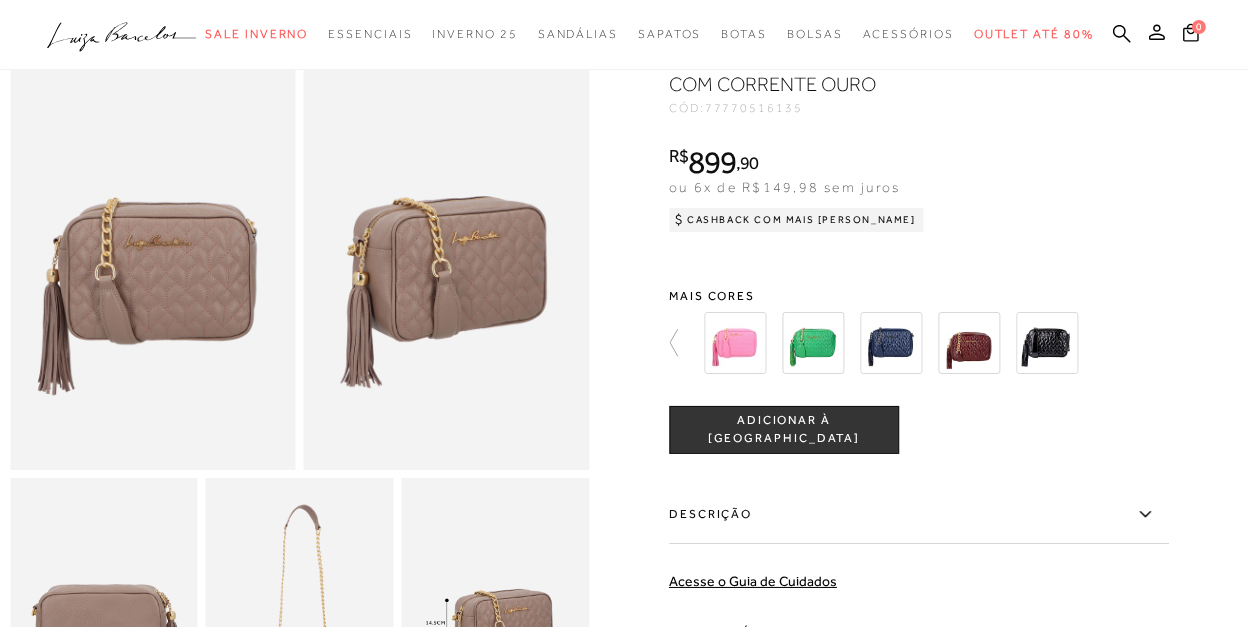 click at bounding box center [969, 343] 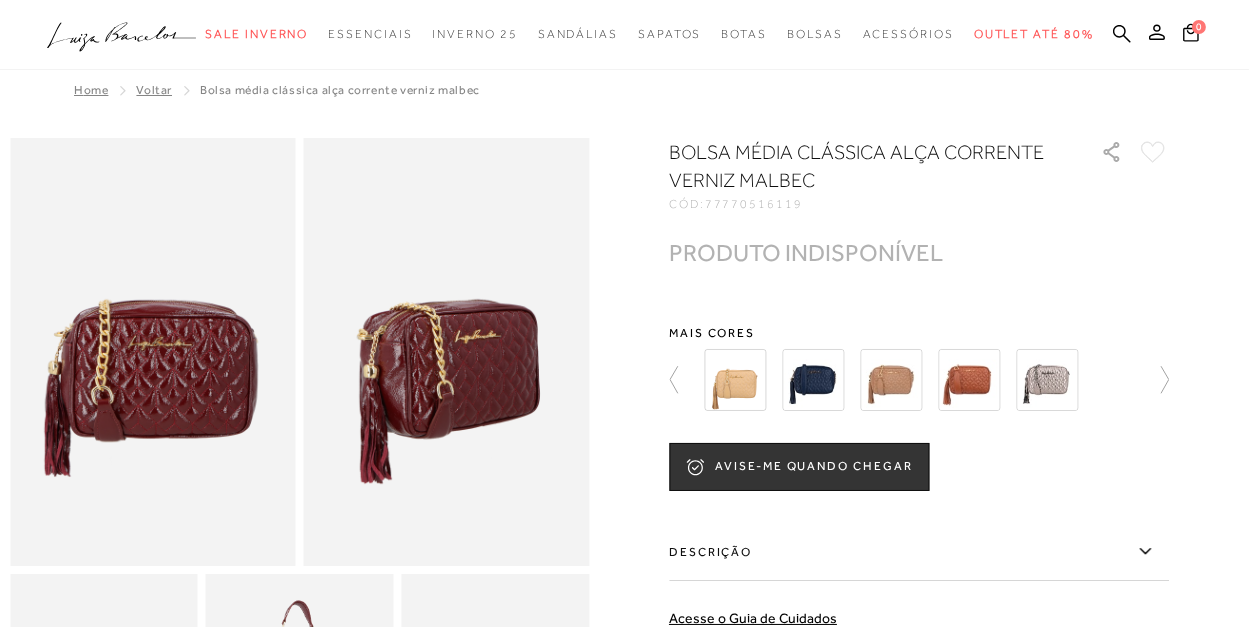 scroll, scrollTop: 0, scrollLeft: 0, axis: both 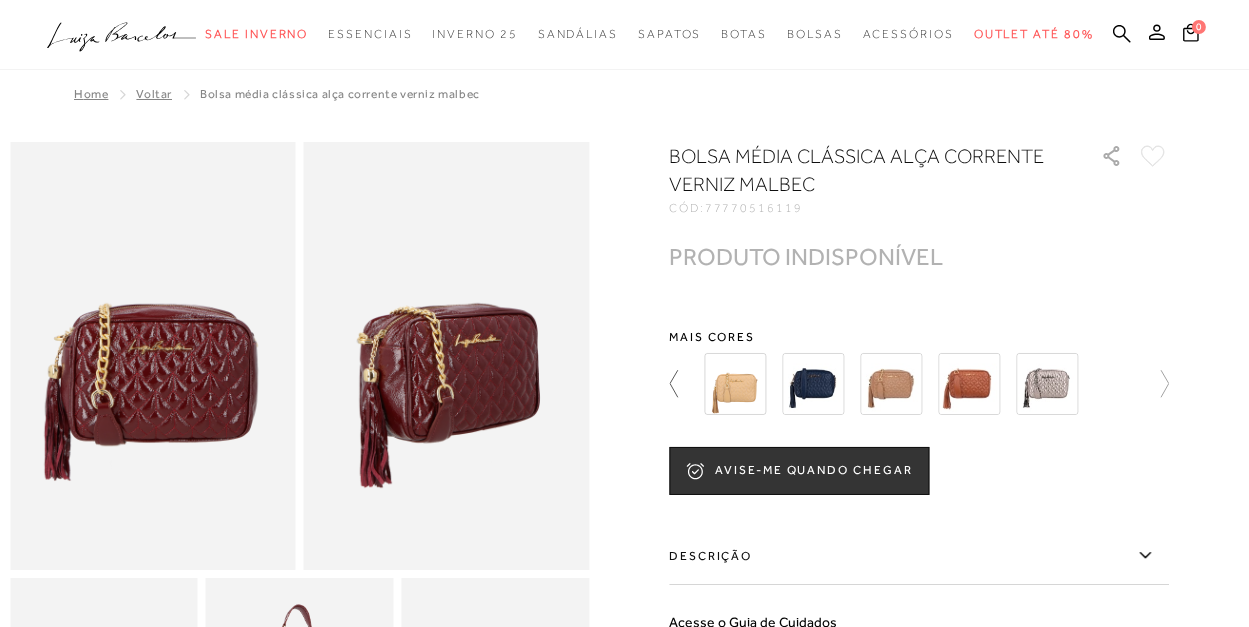 click 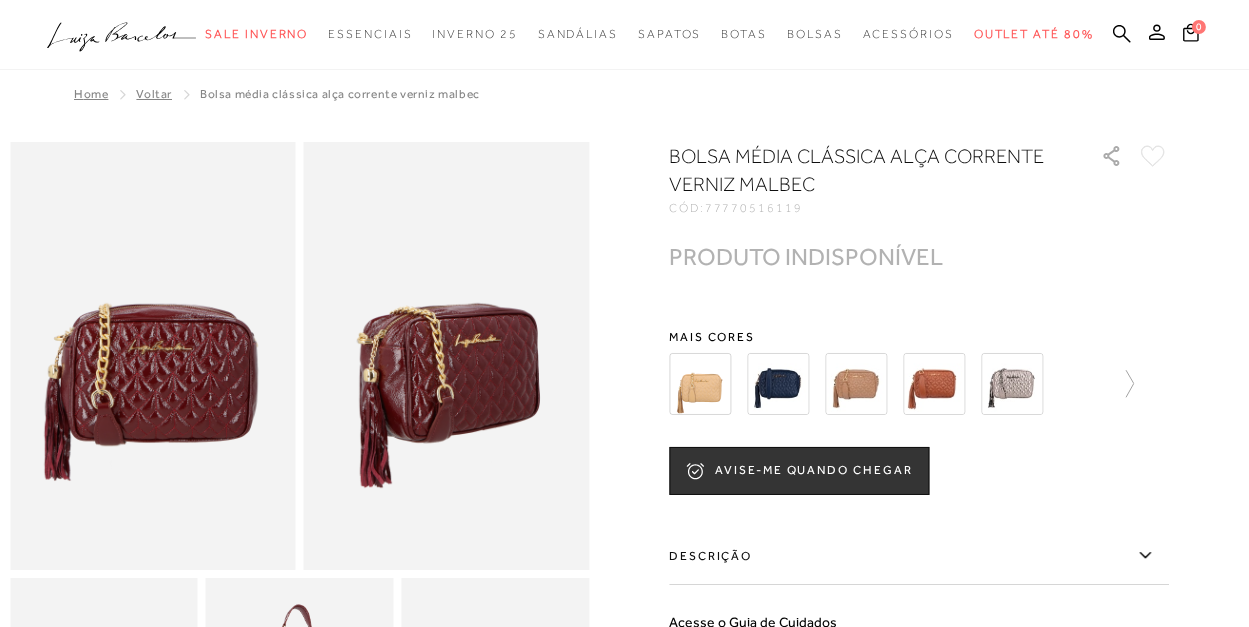 click at bounding box center (700, 384) 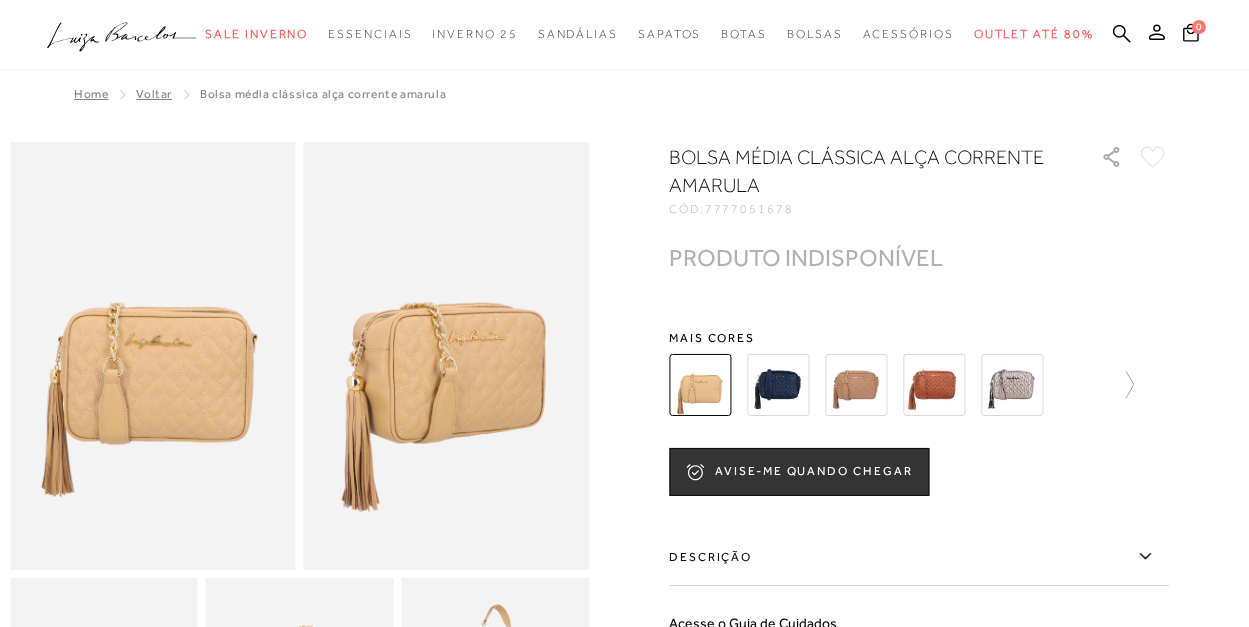 click at bounding box center [1012, 385] 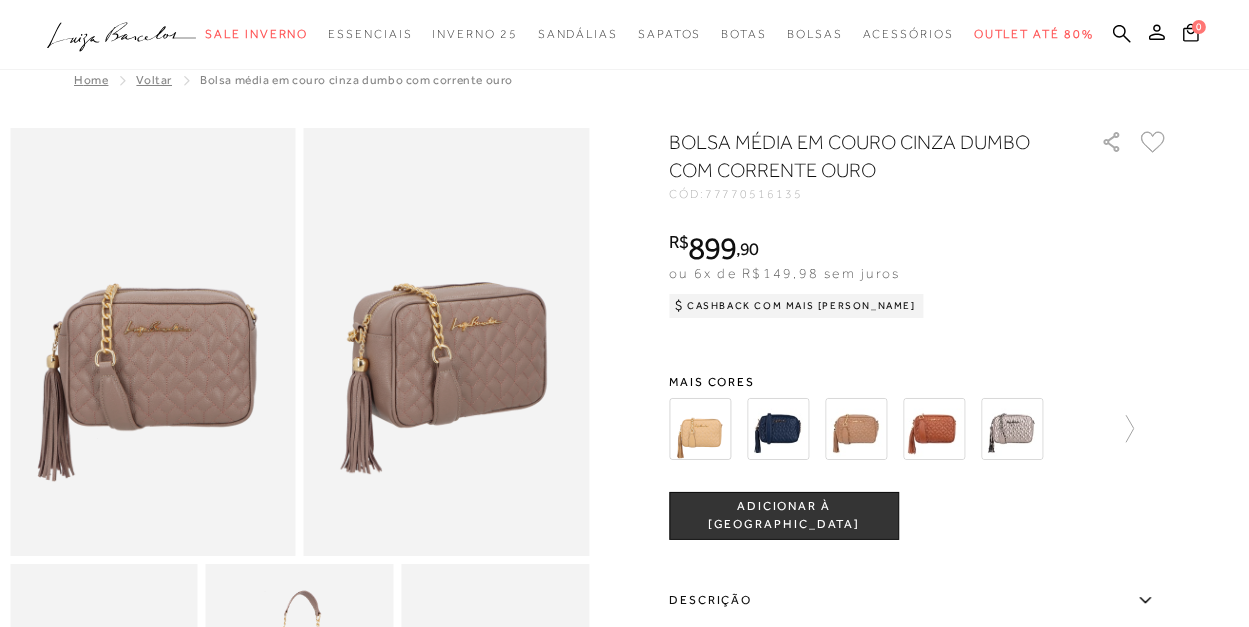 scroll, scrollTop: 0, scrollLeft: 0, axis: both 